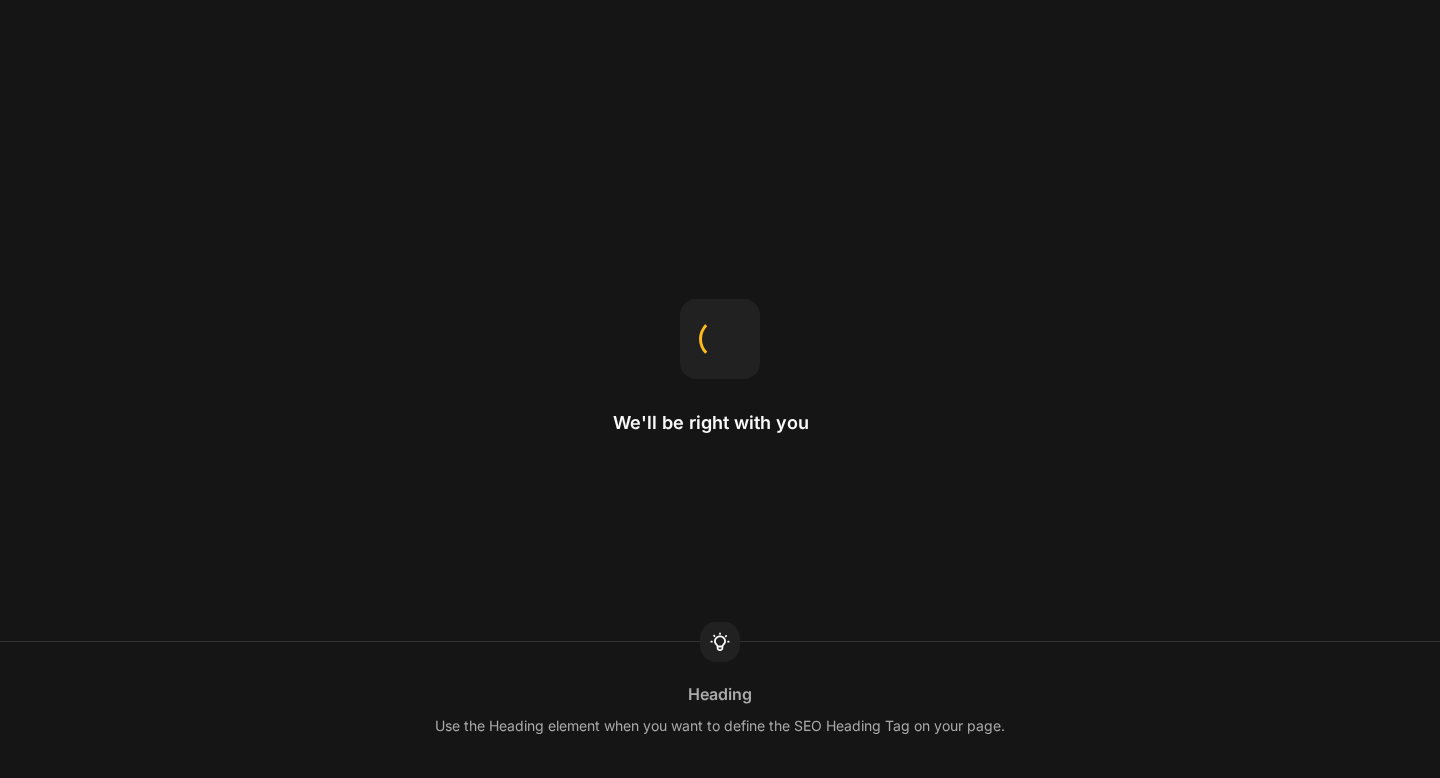 scroll, scrollTop: 0, scrollLeft: 0, axis: both 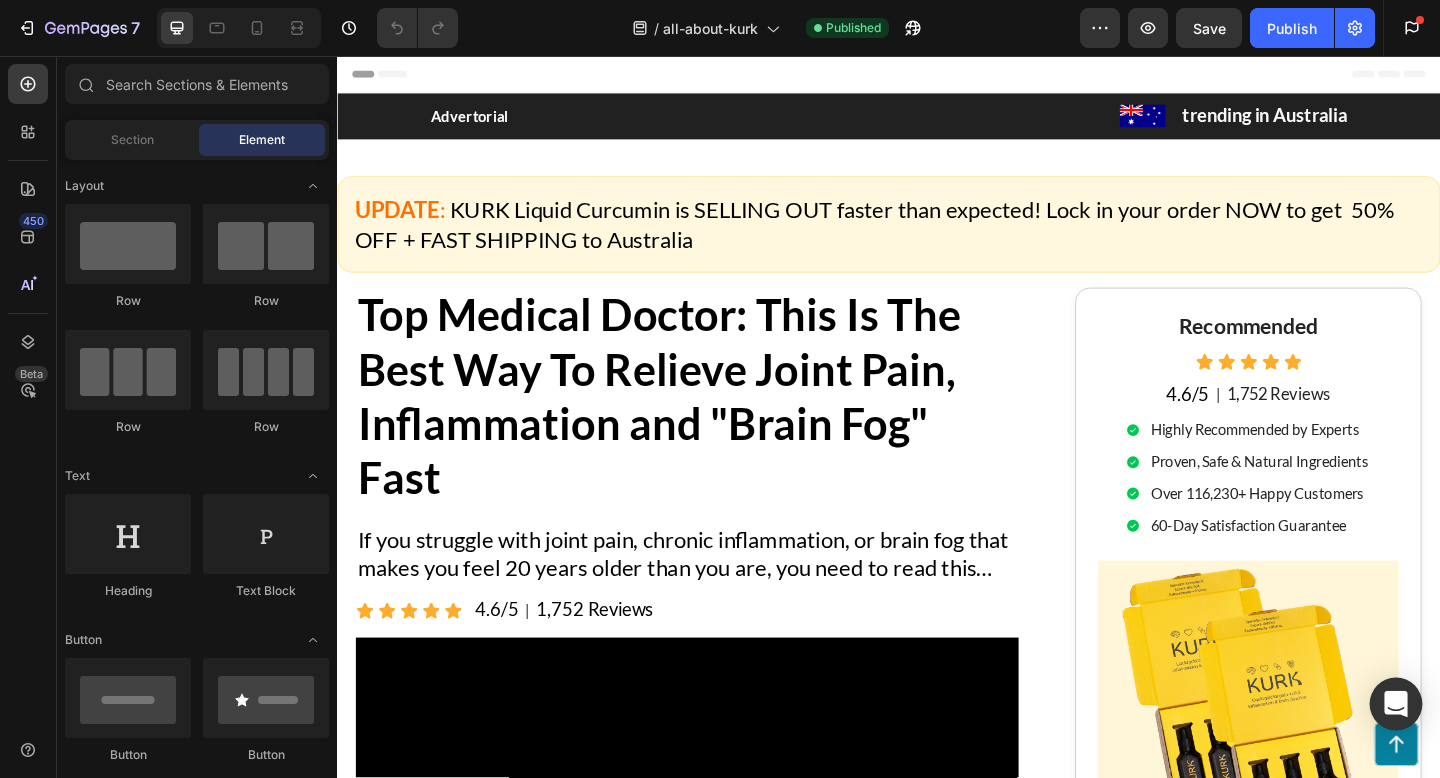 click 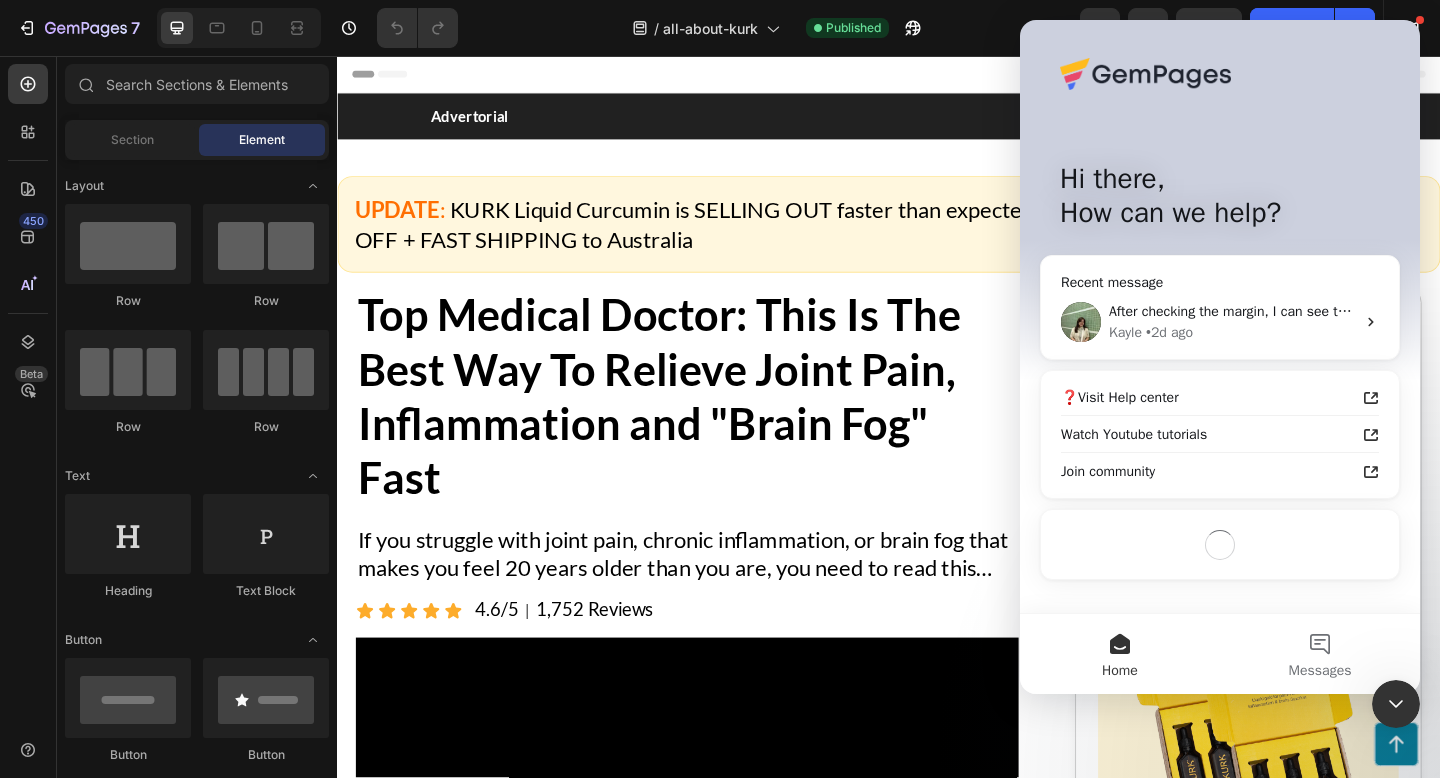 scroll, scrollTop: 0, scrollLeft: 0, axis: both 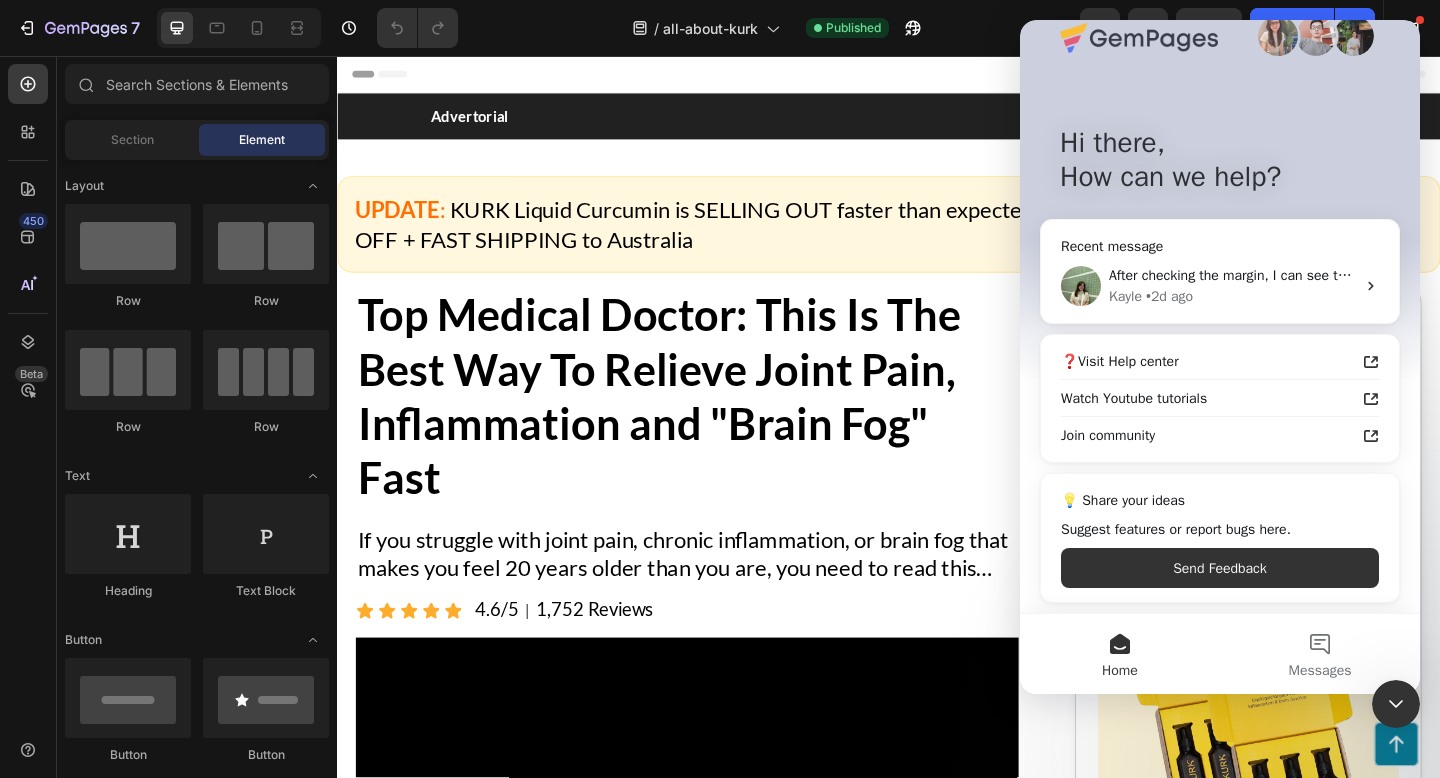 click 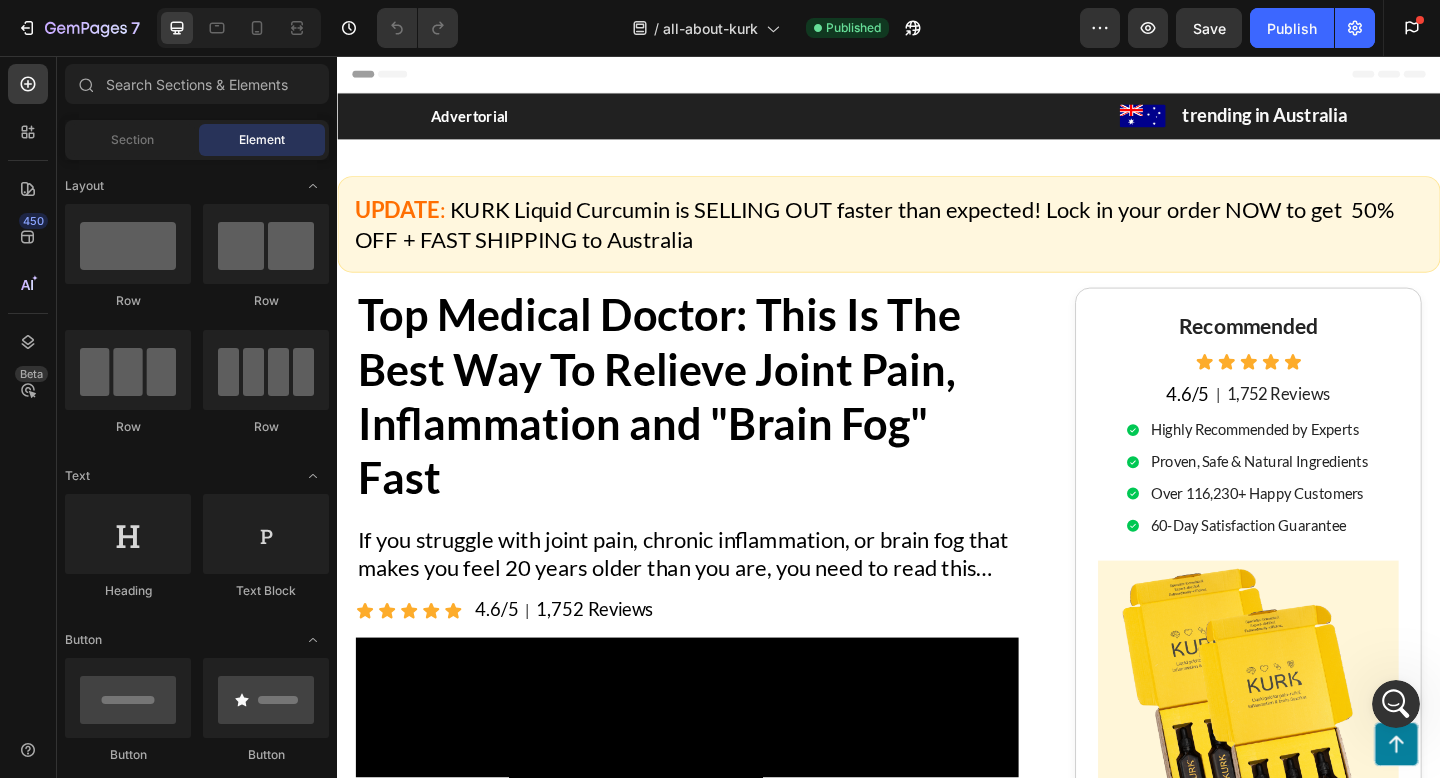 scroll, scrollTop: 0, scrollLeft: 0, axis: both 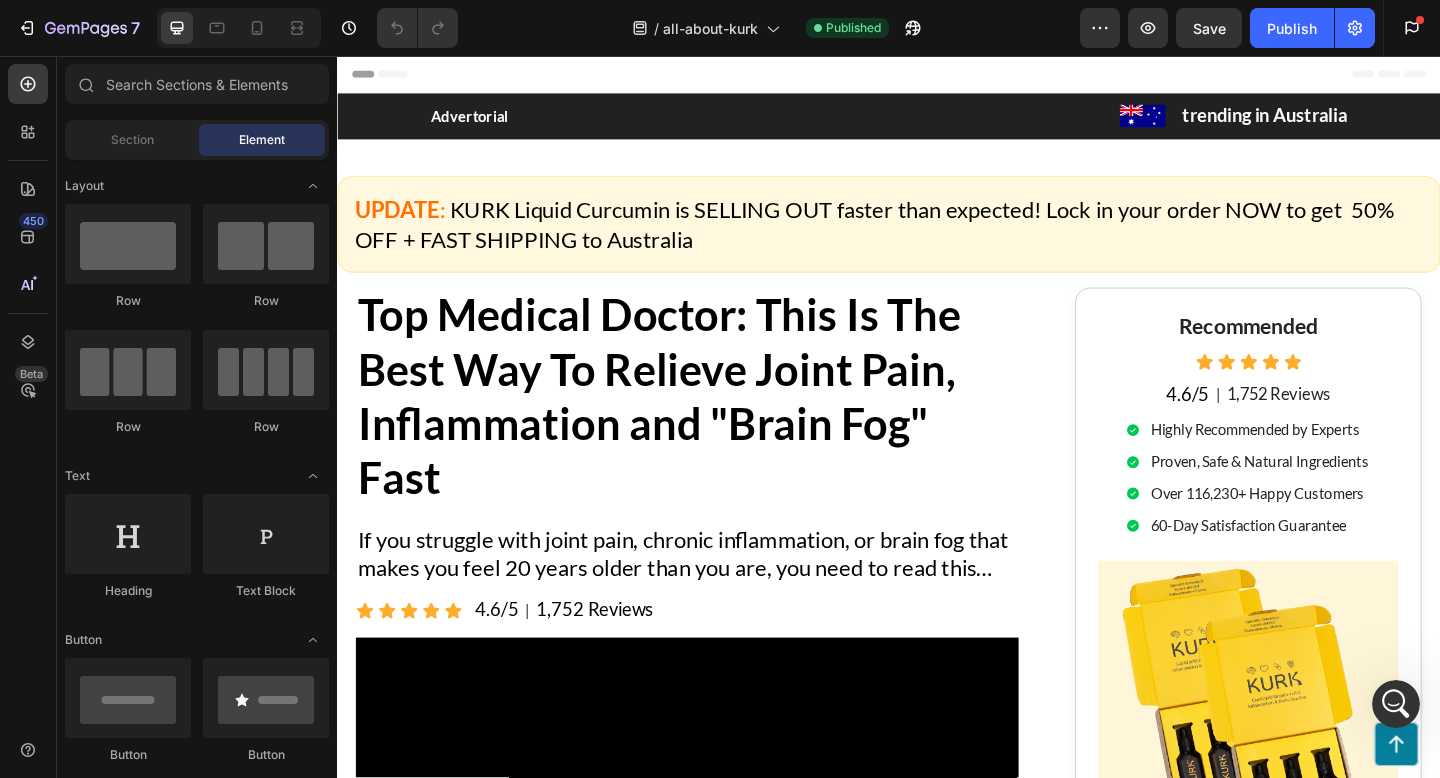 click 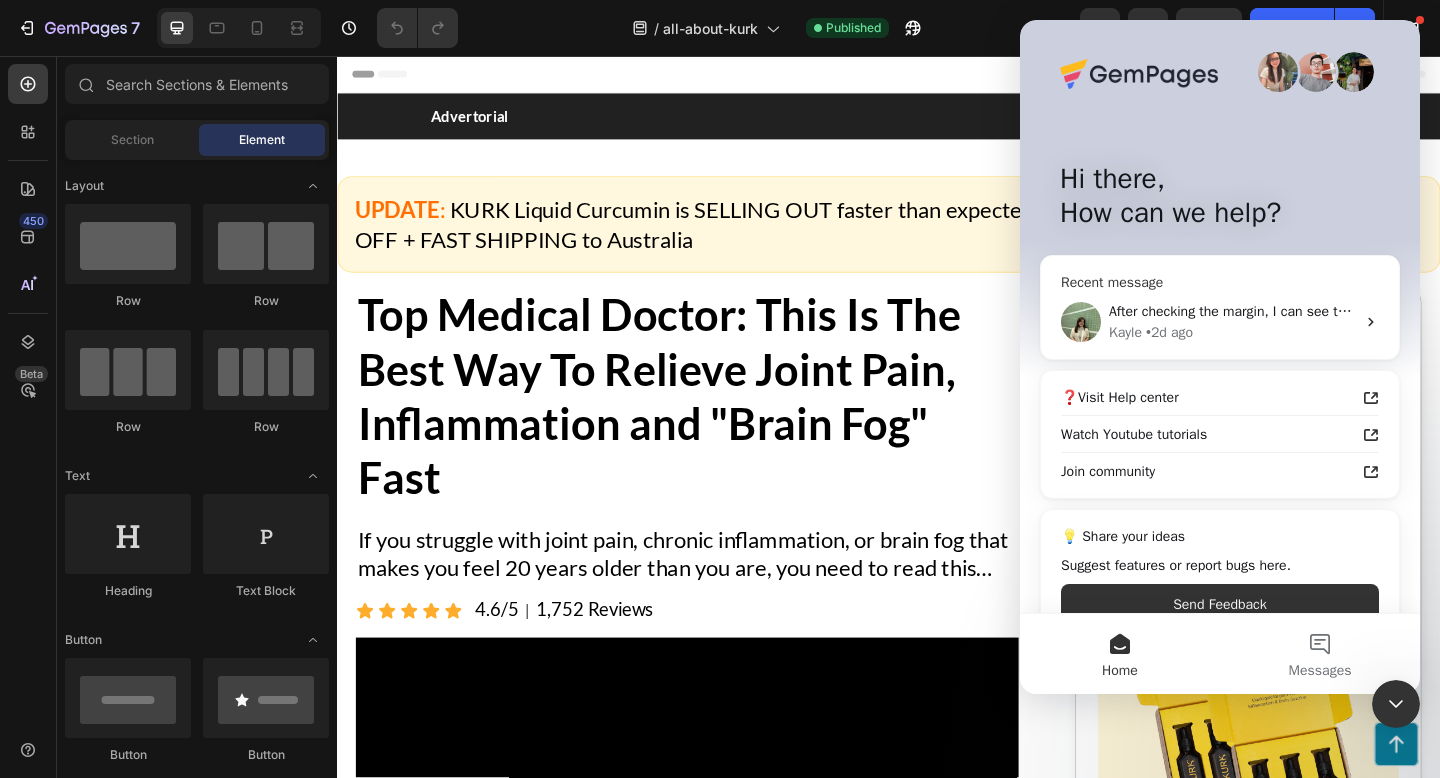 click on "After checking the margin, I can see that you are trying to add margins to the Row to center it. Please kindly note that Margins don’t apply to Row elements. If you'd like to adjust the Row's width, we recommend adjusting the Width setting instead. Here is my video for better visualization: [URL] Kindly have a try and let me know if it works for you 💖" at bounding box center (2176, 311) 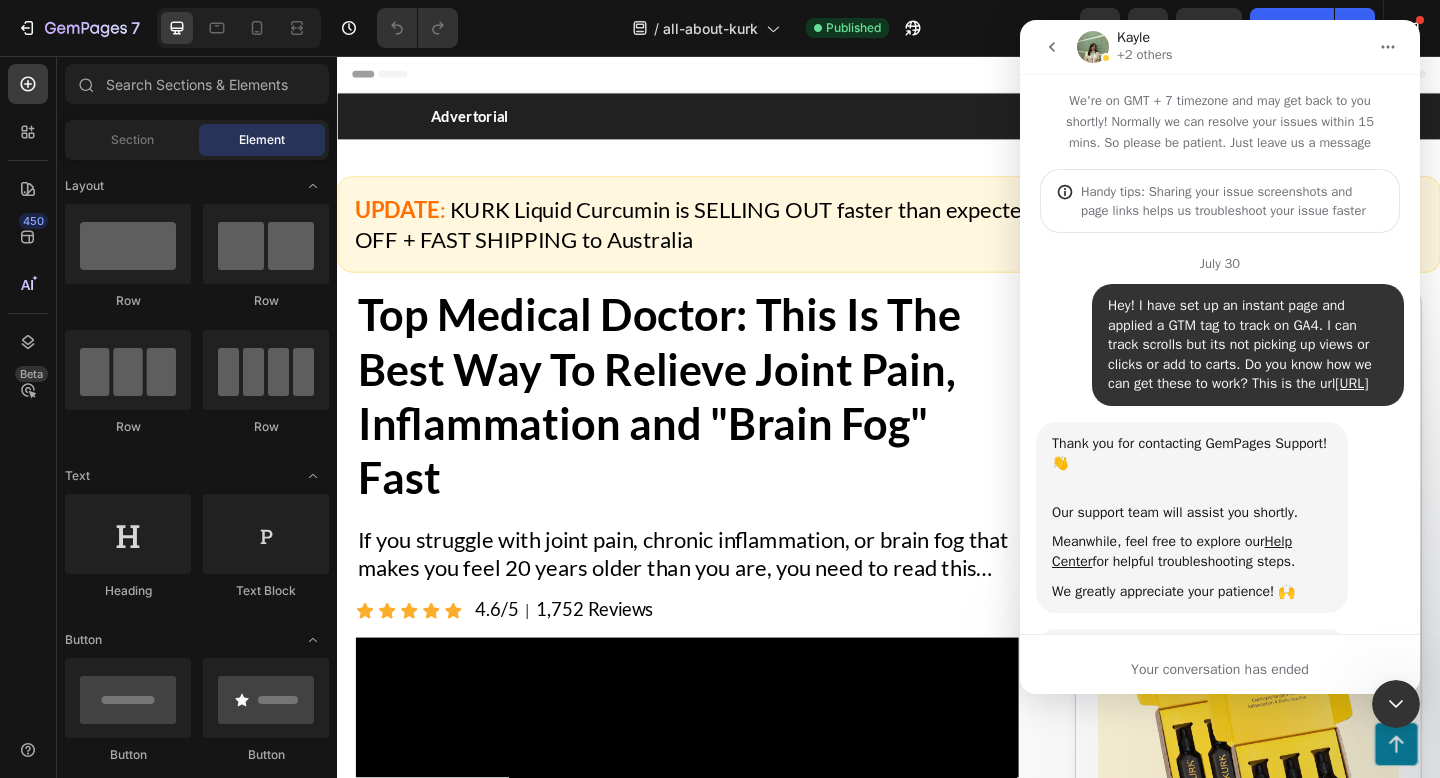 scroll, scrollTop: 3, scrollLeft: 0, axis: vertical 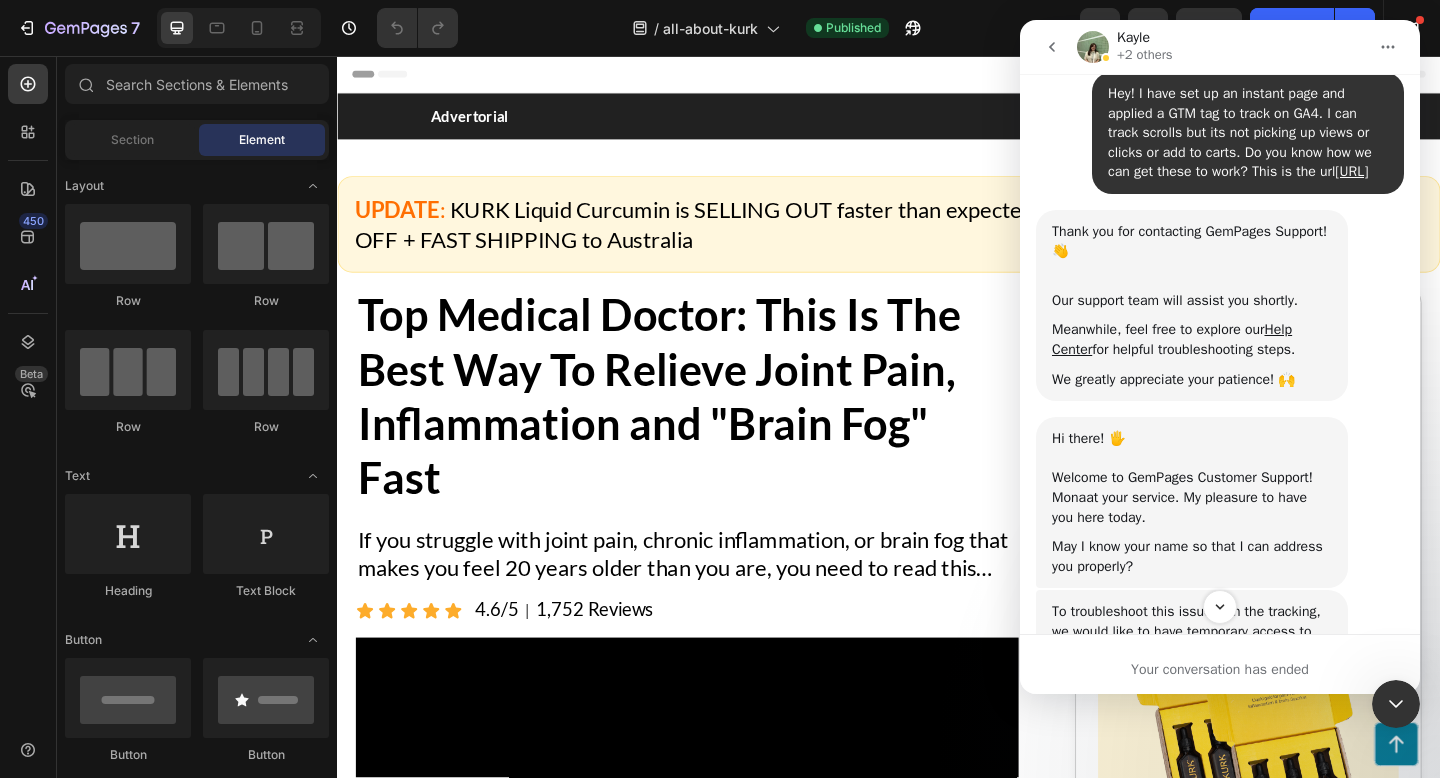 click on "Your conversation has ended" at bounding box center [1220, 664] 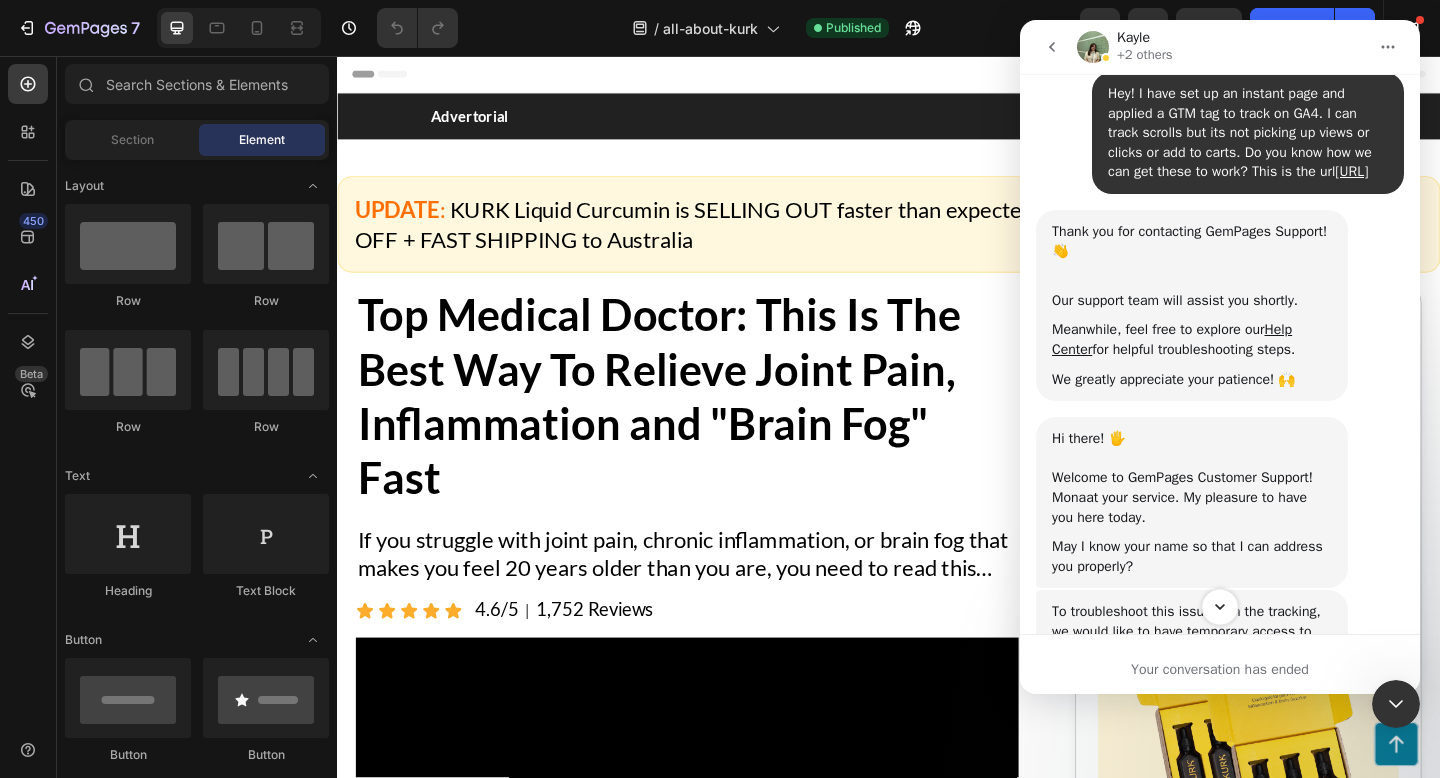 click 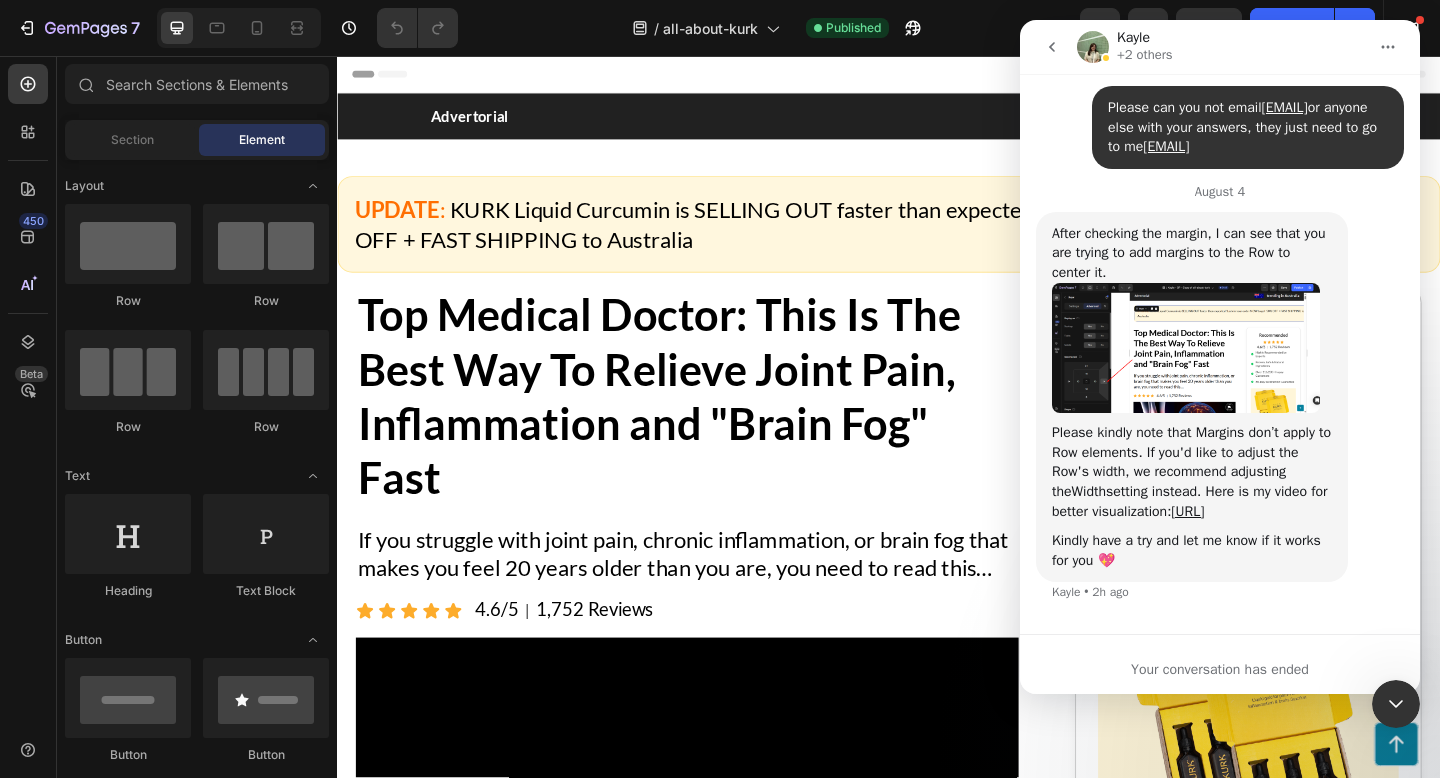 scroll, scrollTop: 4182, scrollLeft: 0, axis: vertical 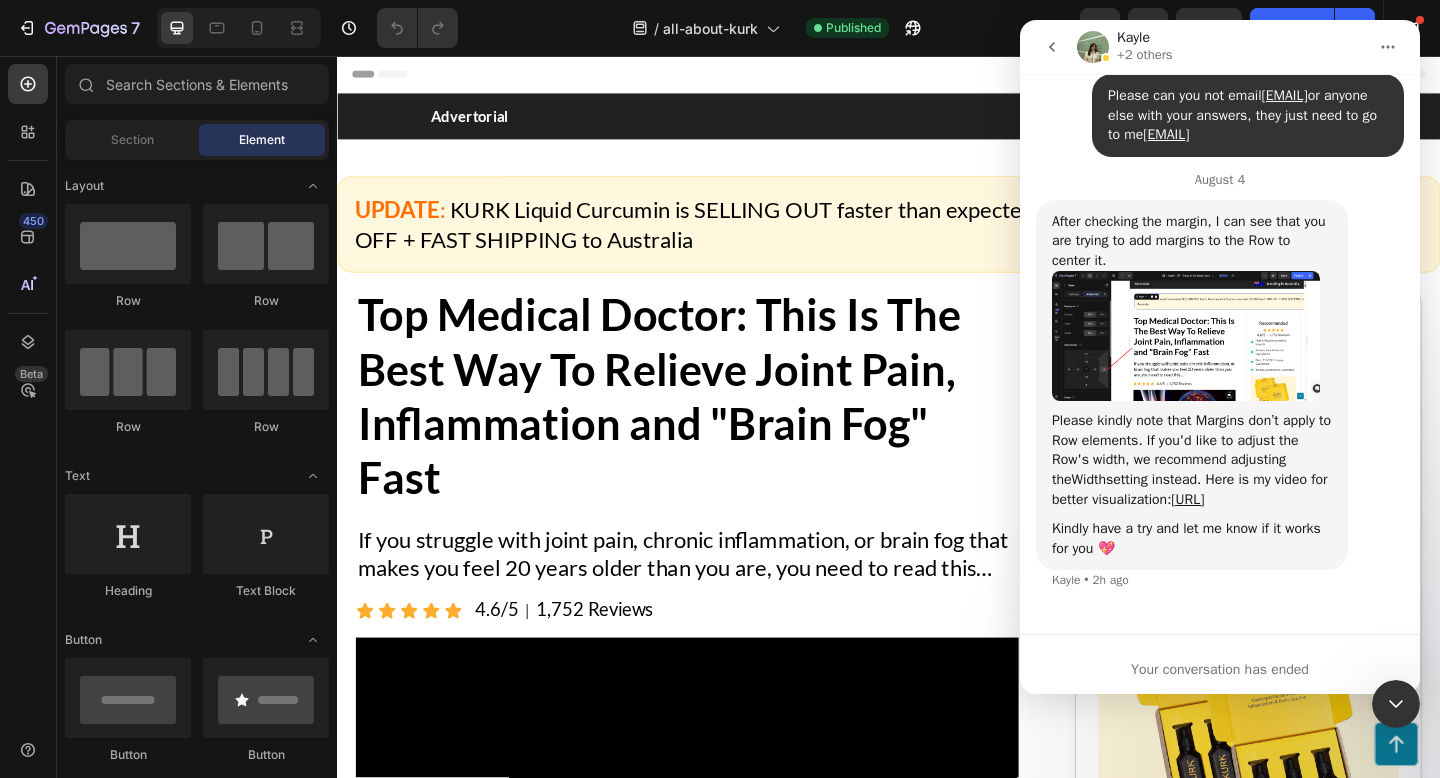 click on "After checking the margin, I can see that you are trying to add margins to the Row to center it. Please kindly note that Margins don’t apply to Row elements. If you'd like to adjust the Row's width, we recommend adjusting the Width setting instead. Here is my video for better visualization: [URL] Kindly have a try and let me know if it works for you 💖 [NAME] • 2h ago" at bounding box center (1220, 407) 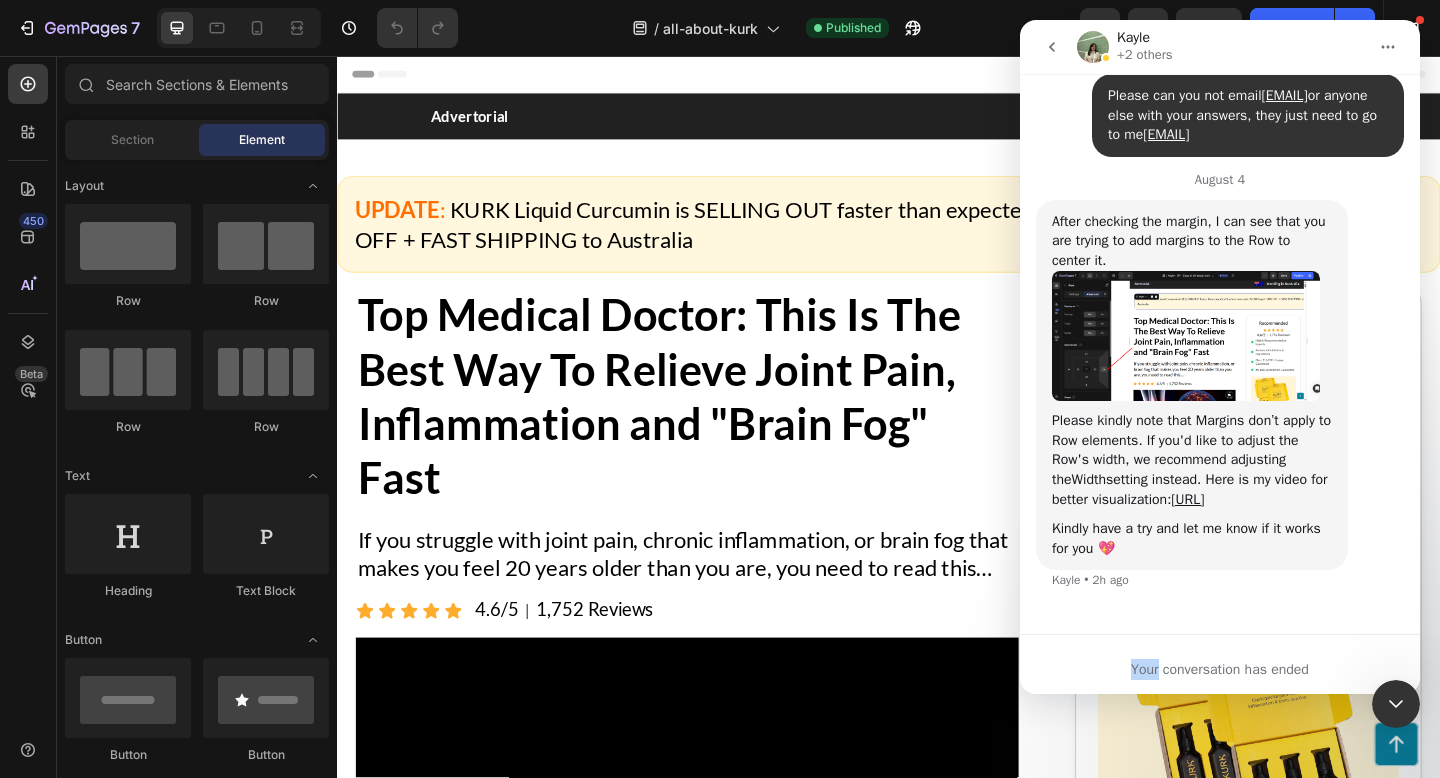 click on "Your conversation has ended" at bounding box center (1220, 669) 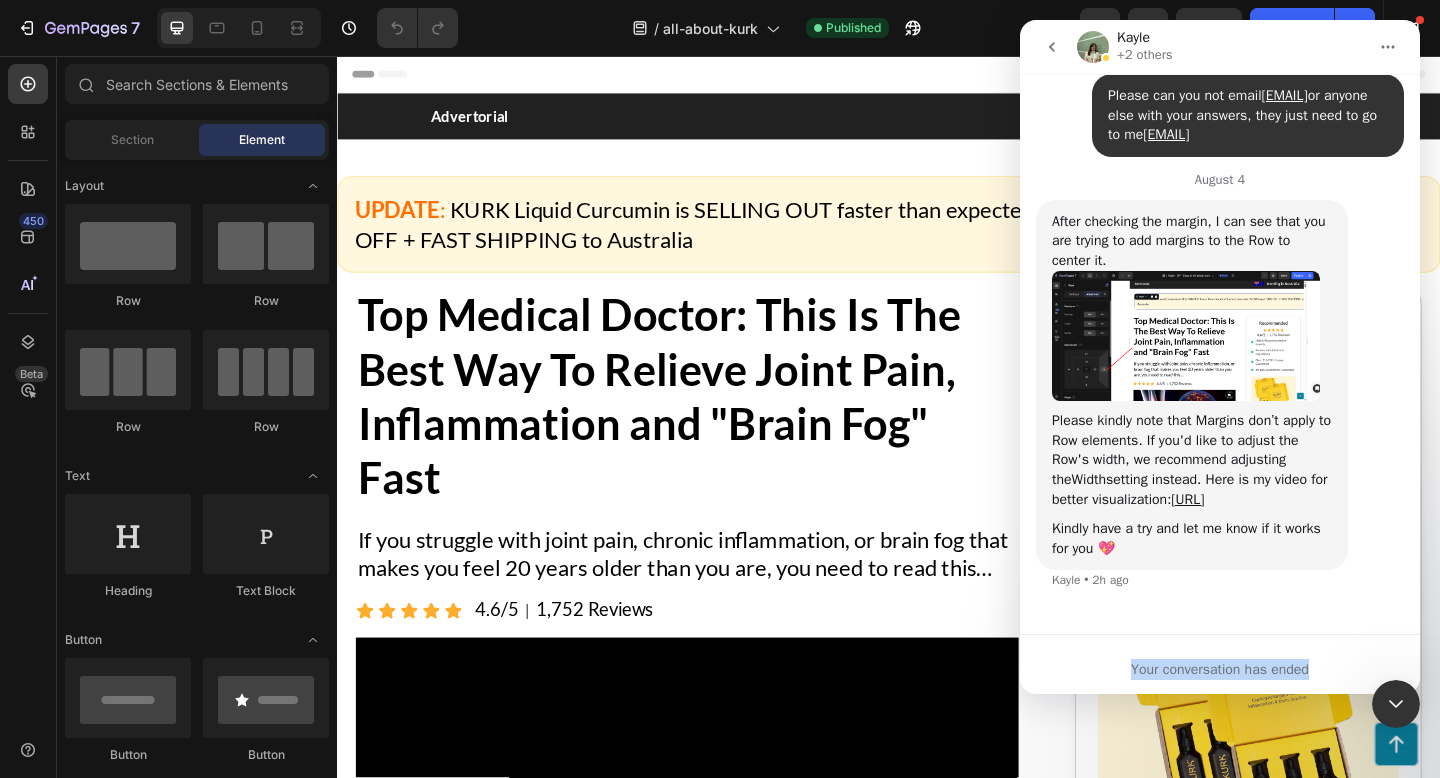 click on "Your conversation has ended" at bounding box center (1220, 669) 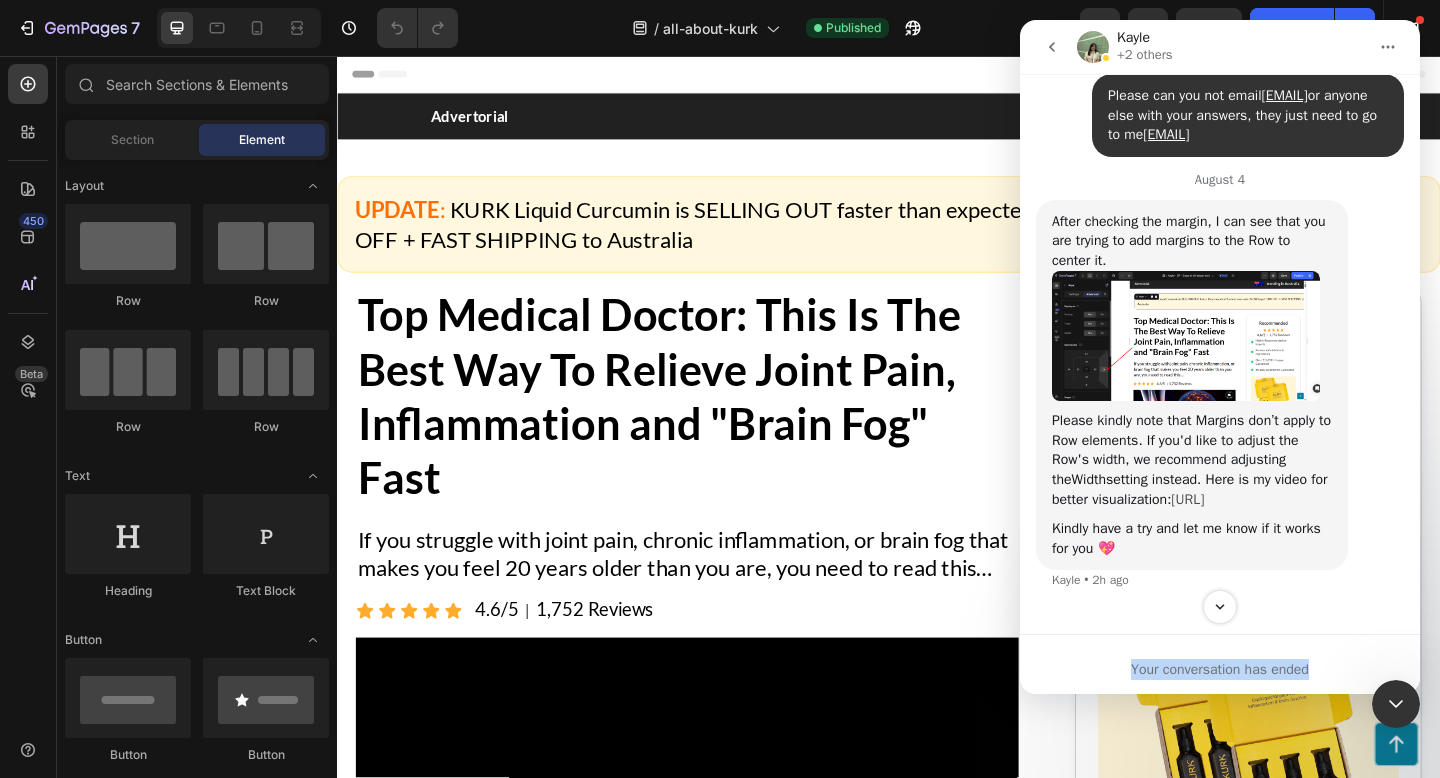 scroll, scrollTop: 4182, scrollLeft: 0, axis: vertical 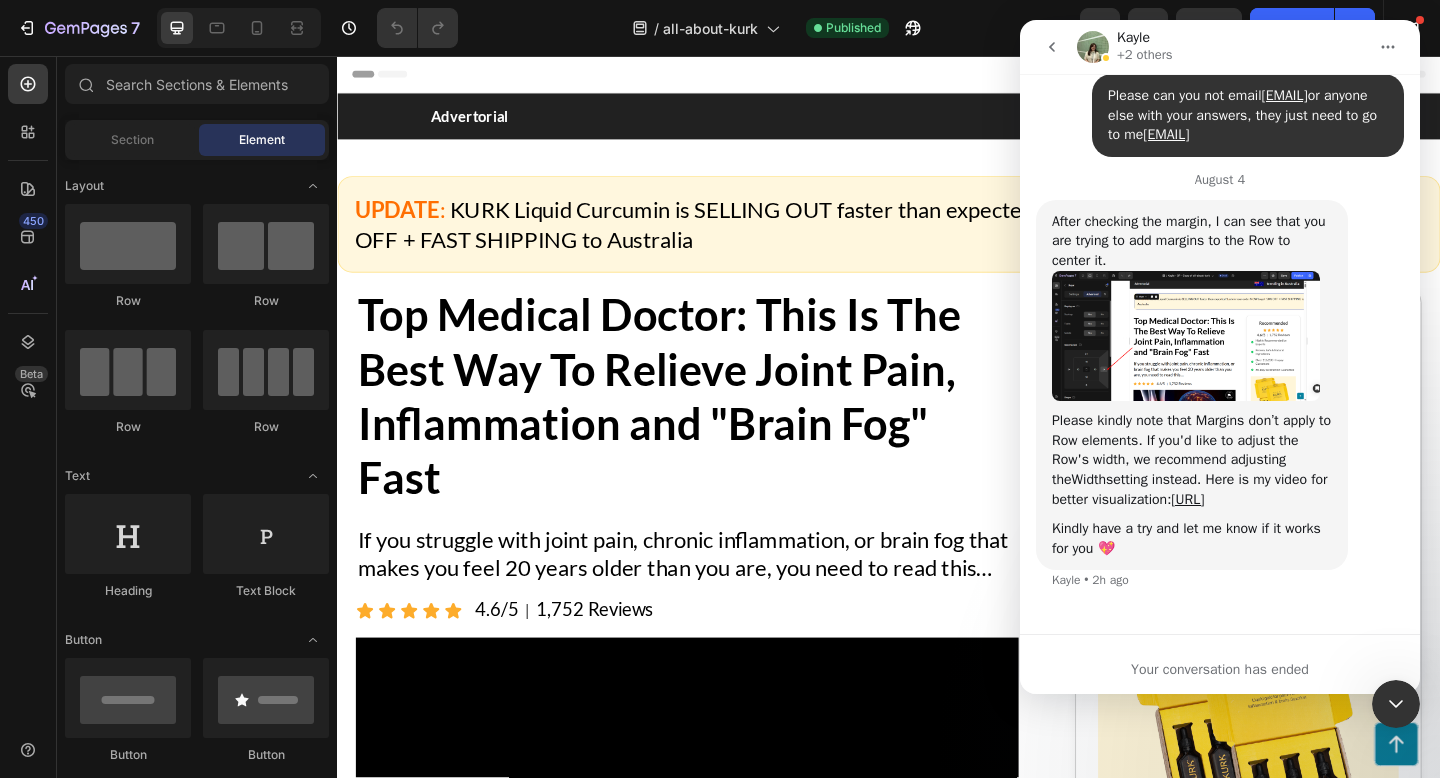 click on "[DATE] Hey! I have set up an instant page and applied a GTM tag to track on GA4. I can track scrolls but its not picking up views or clicks or add to carts. Do you know how we can get these to work? This is the url [URL] • 4d ago Thank you for contacting GemPages Support! 👋 ​ Our support team will assist you shortly. Meanwhile, feel free to explore our Help Center for helpful troubleshooting steps. We greatly appreciate your patience! 🙌 Operator • 4d ago Hi there! 🖐️ ​ ﻿ ﻿Welcome to GemPages Customer Support! Mona at your service. My pleasure to have you here today. May I know your name so that I can address you properly? Mona • 4d ago To troubleshoot this issue with the tracking, we would like to have temporary access to your store via Shopify collaborator access. The access is strictly for support purposes only. You can refer here for our Data Privacy. ﻿​﻿ ﻿Please provide the Collaborator Code Shopify Admin >>" at bounding box center (1220, -1554) 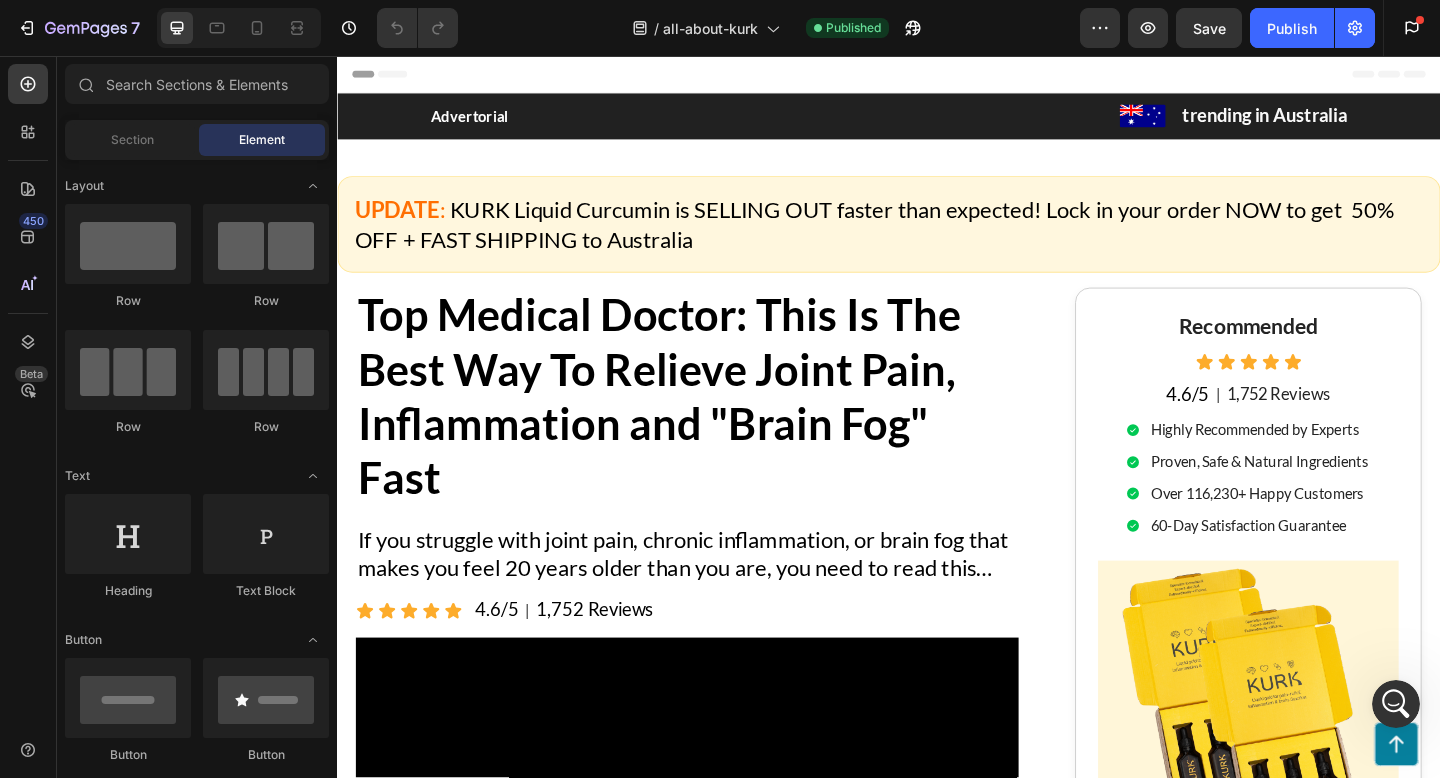 click 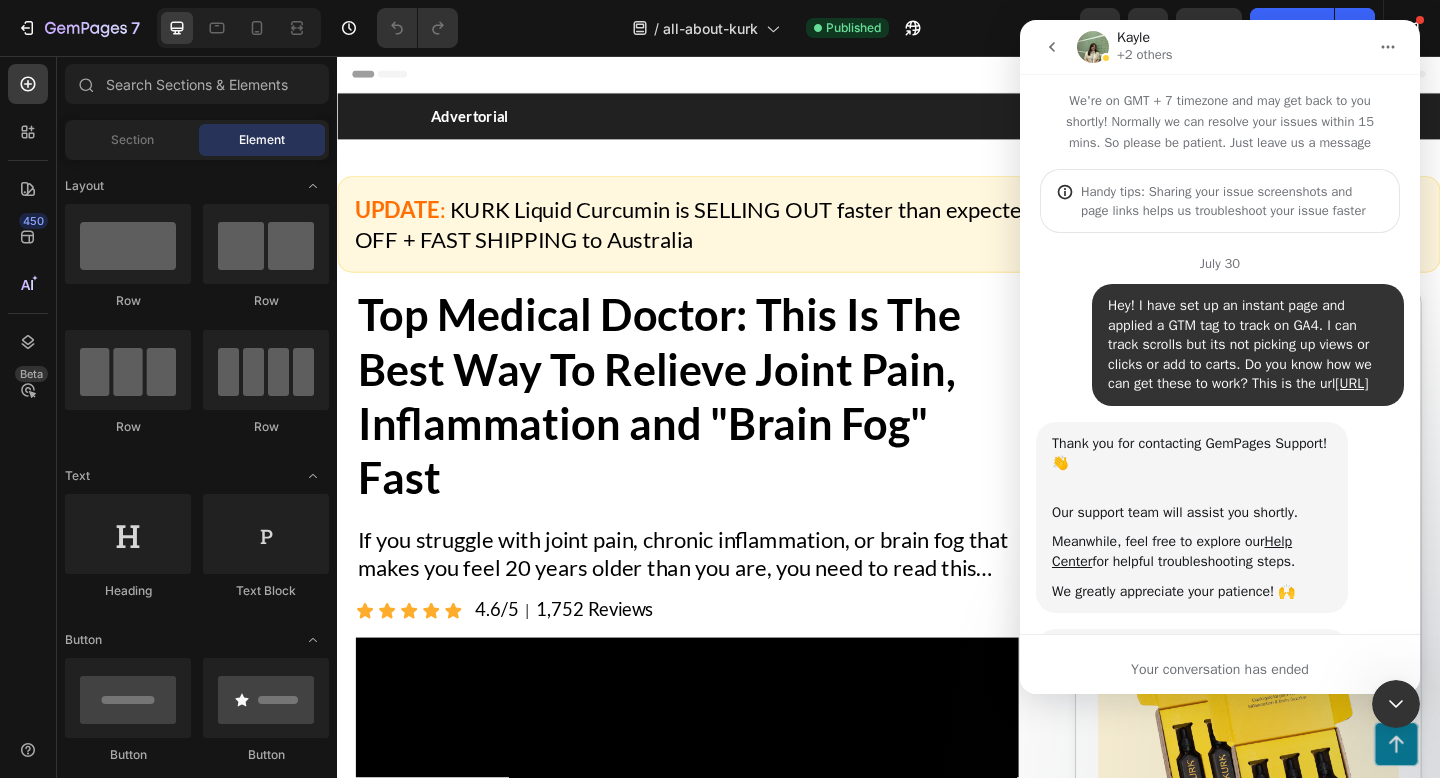 scroll, scrollTop: 506, scrollLeft: 0, axis: vertical 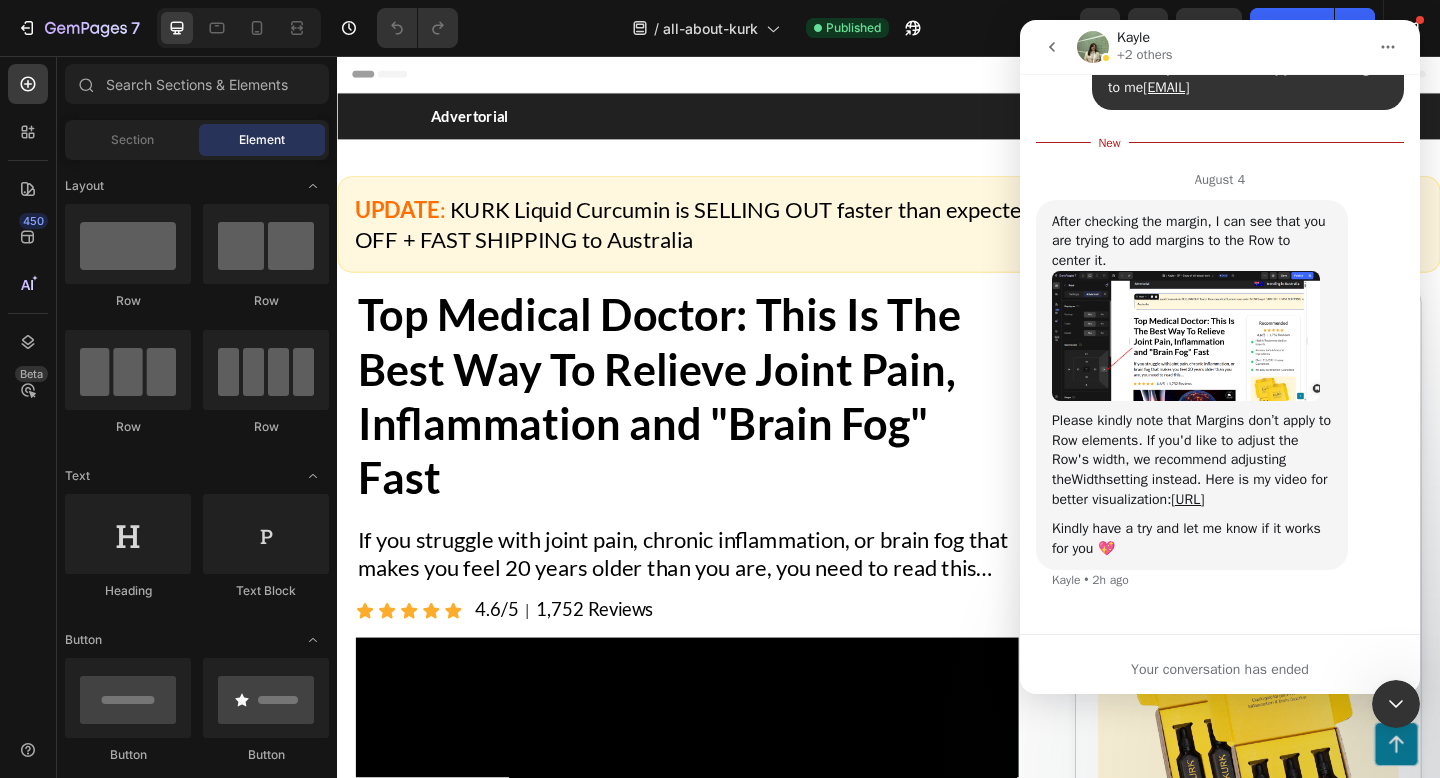 click on "Your conversation has ended" at bounding box center (1220, 669) 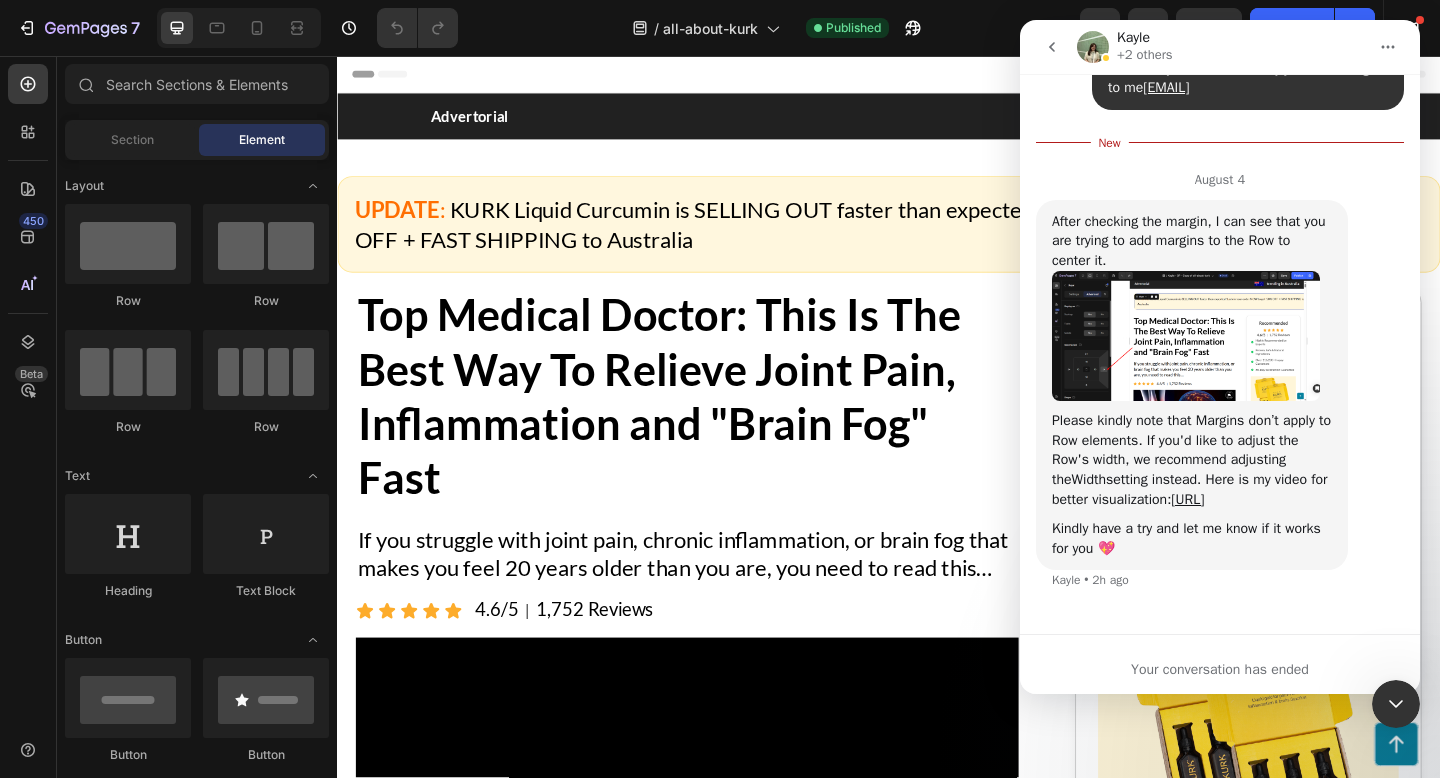click 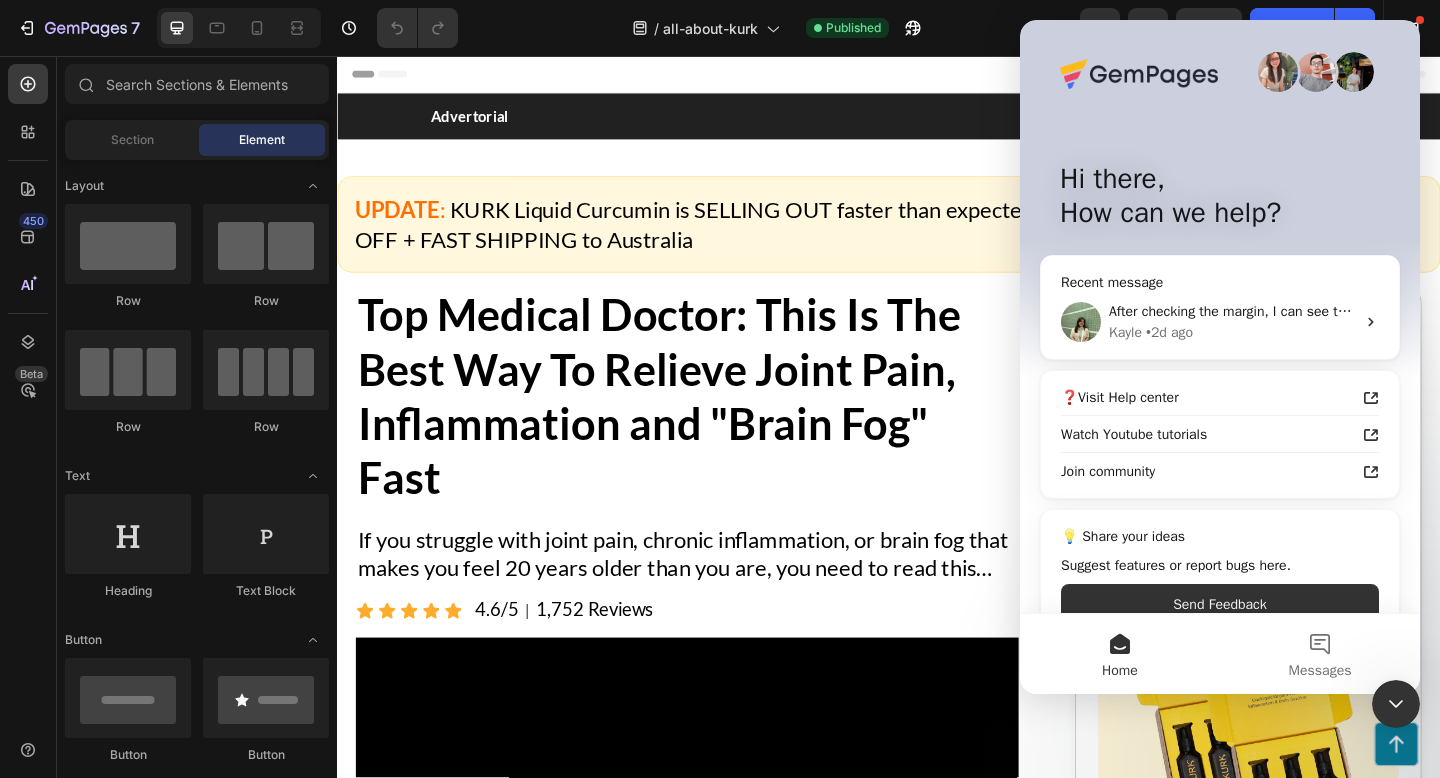 scroll, scrollTop: 36, scrollLeft: 0, axis: vertical 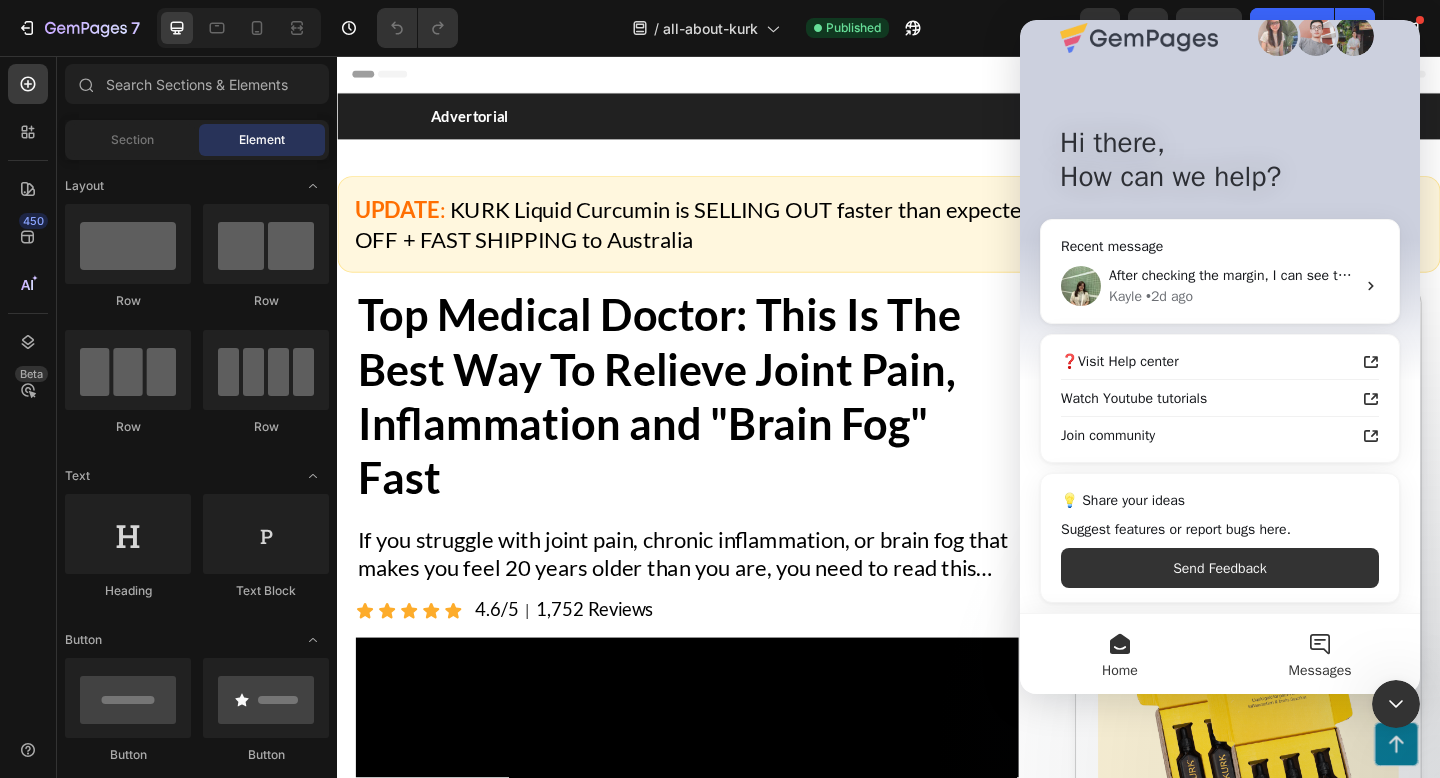 click on "Messages" at bounding box center (1320, 654) 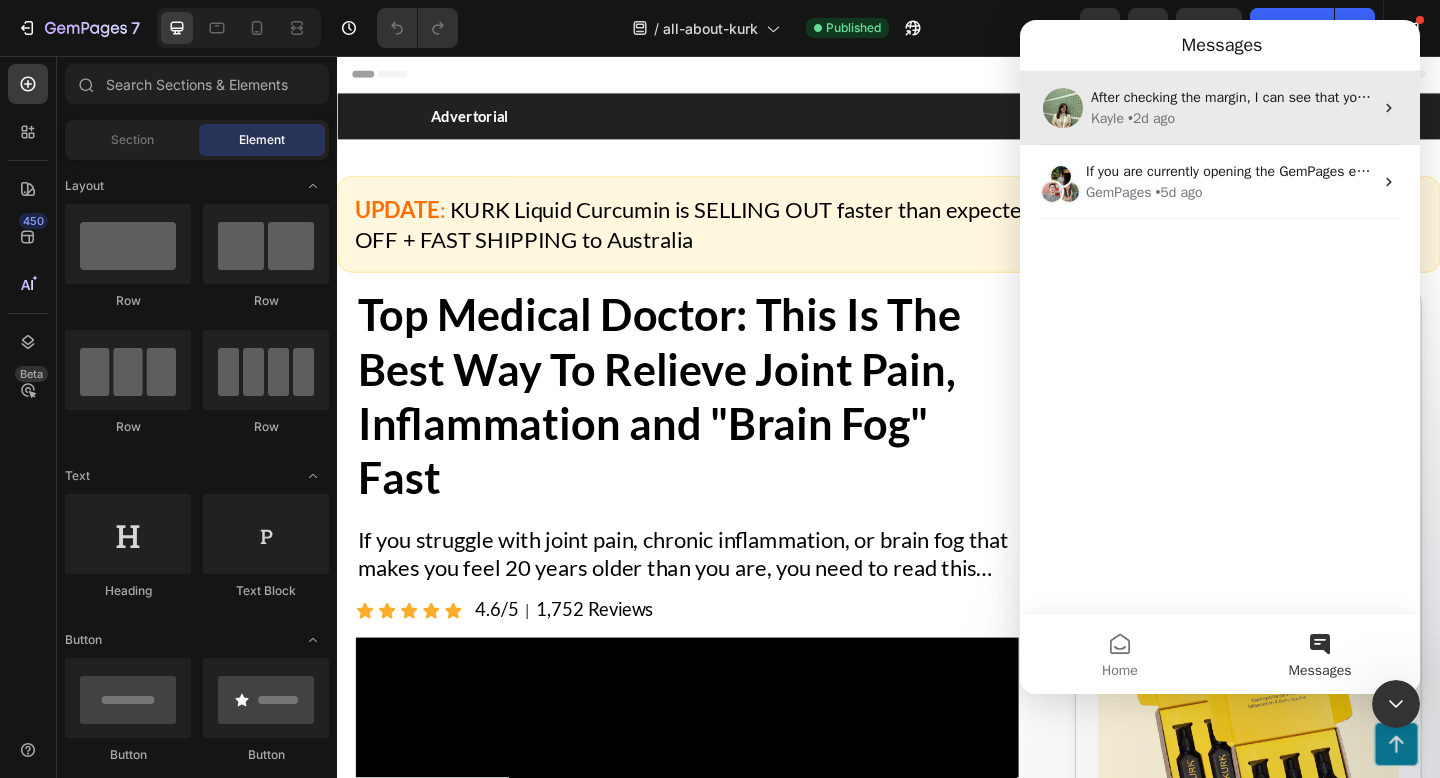 click on "After checking the margin, I can see that you are trying to add margins to the Row to center it. Please kindly note that Margins don’t apply to Row elements. If you'd like to adjust the Row's width, we recommend adjusting the Width setting instead. Here is my video for better visualization: [URL] Kindly have a try and let me know if it works for you 💖" at bounding box center [2158, 97] 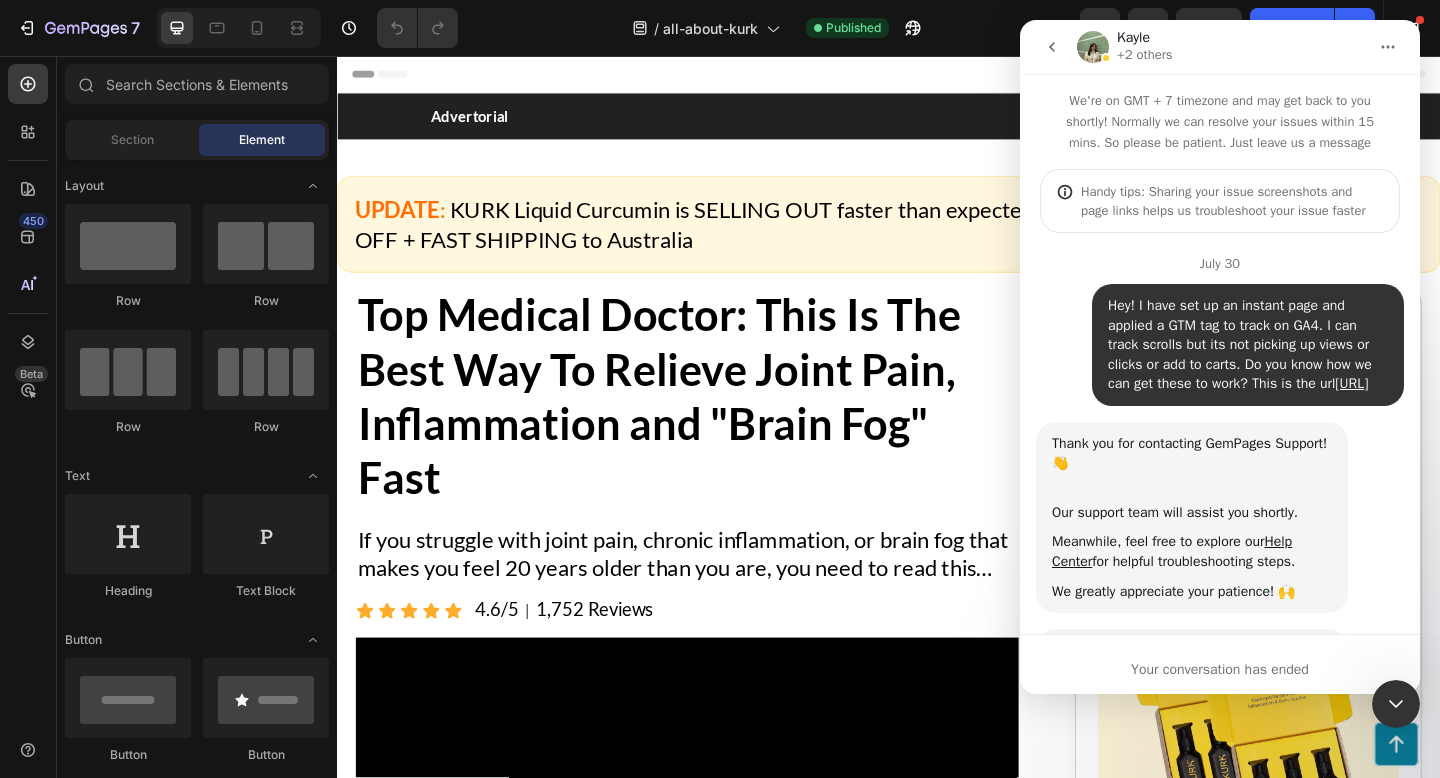 scroll, scrollTop: 3, scrollLeft: 0, axis: vertical 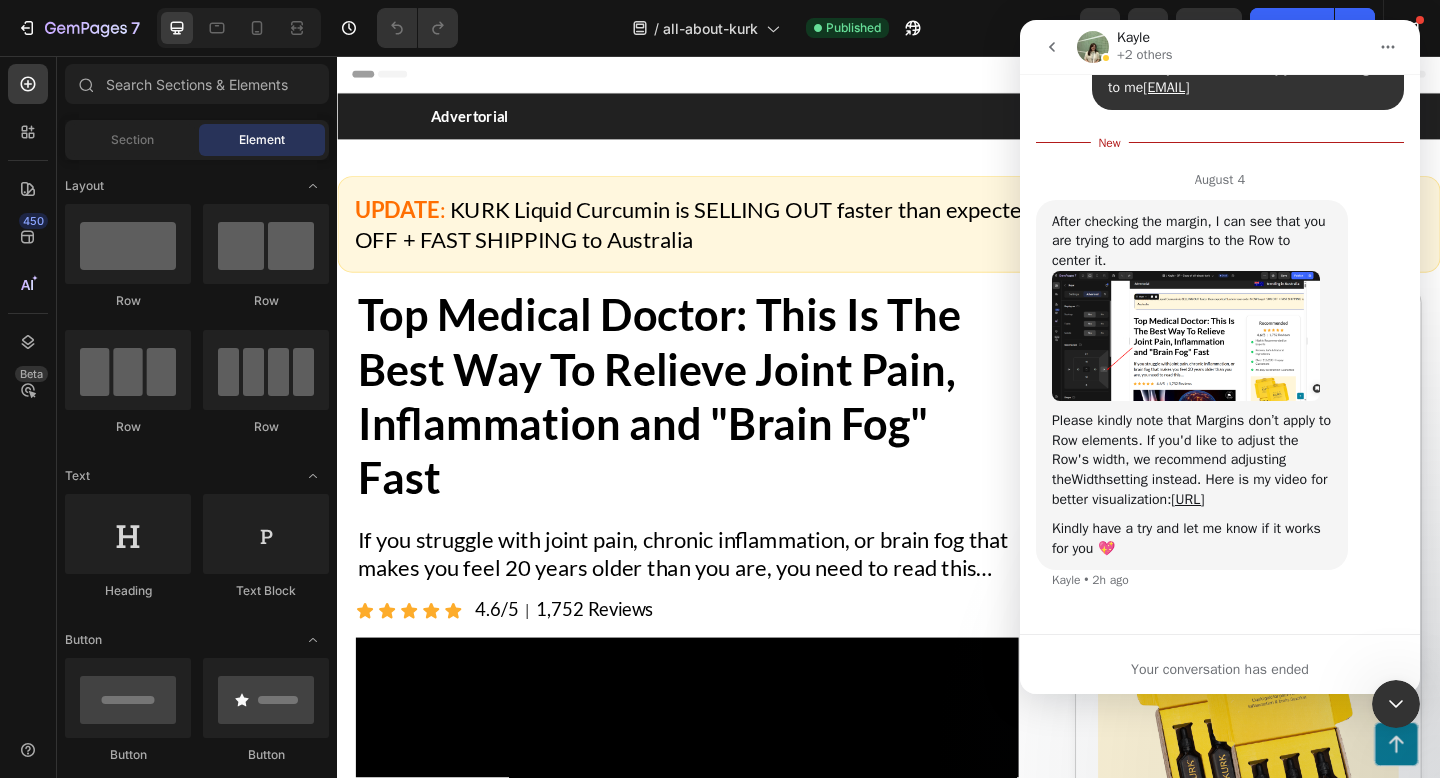 click on "Your conversation has ended" at bounding box center (1220, 669) 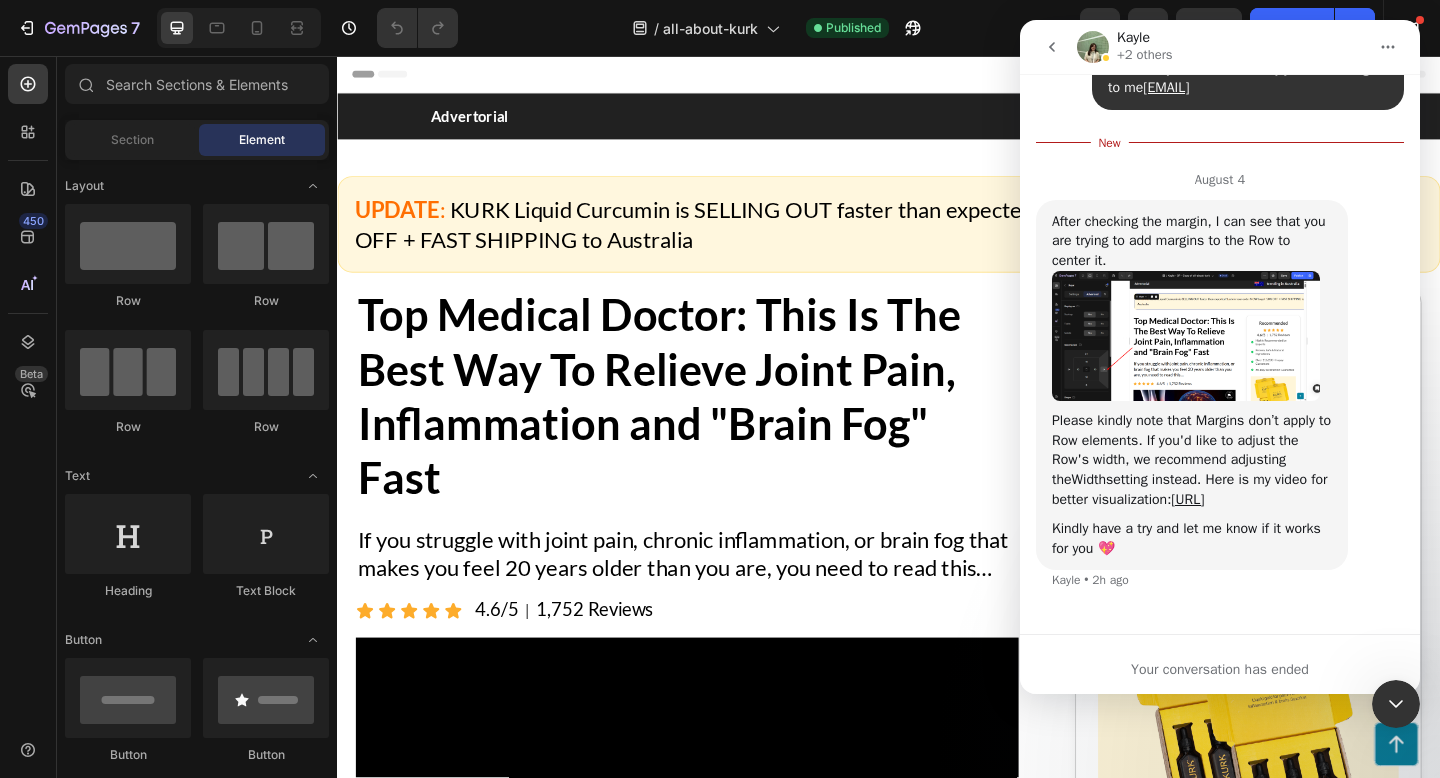 click 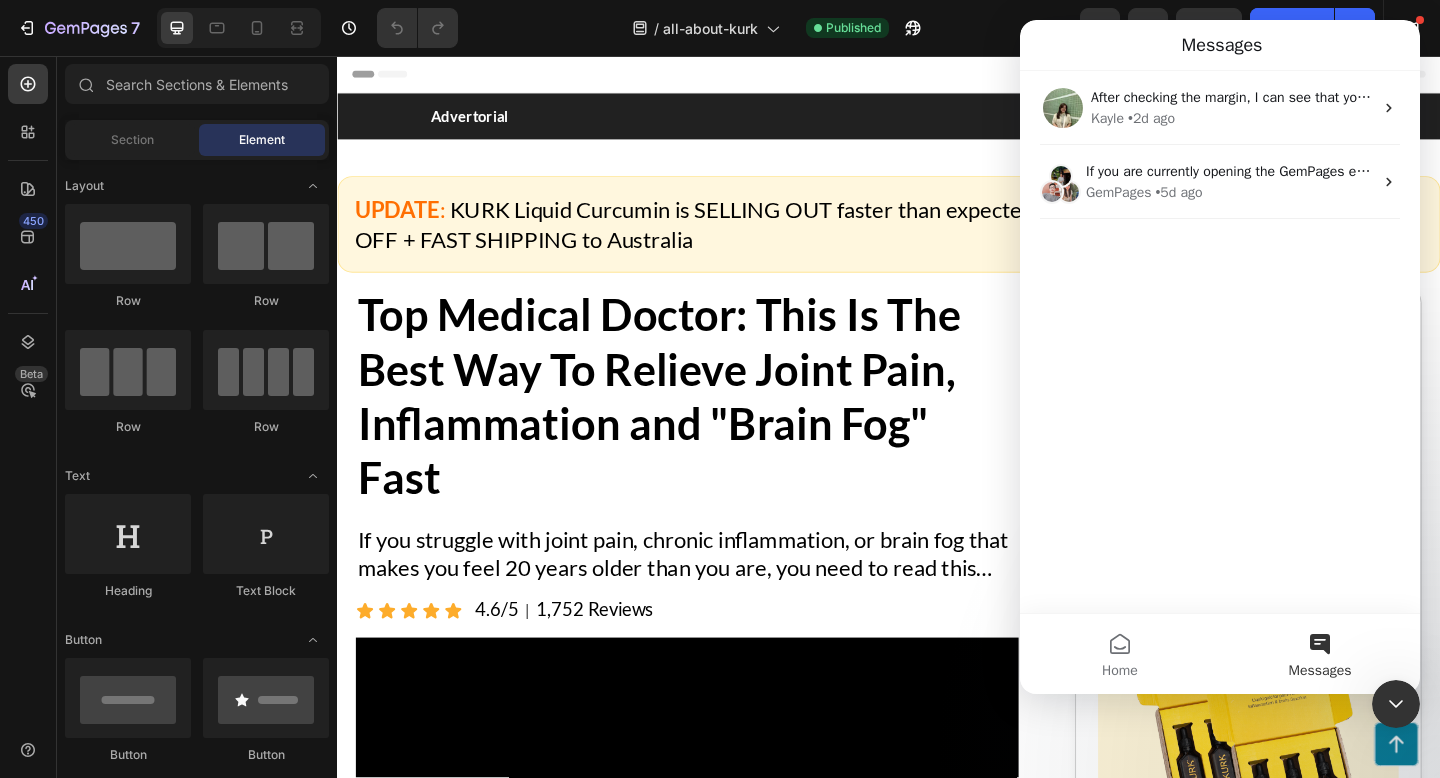 scroll, scrollTop: 0, scrollLeft: 0, axis: both 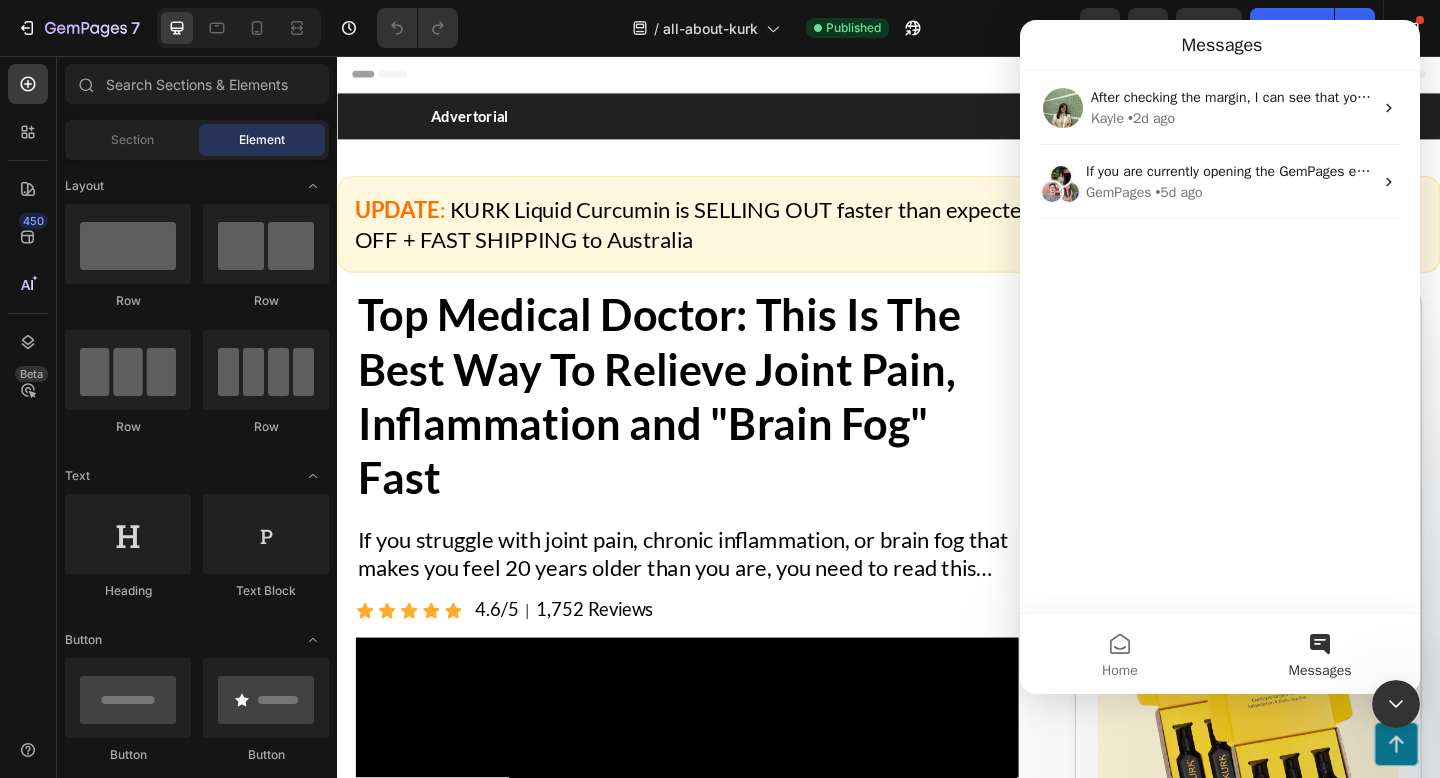 click on "Messages" at bounding box center (1320, 654) 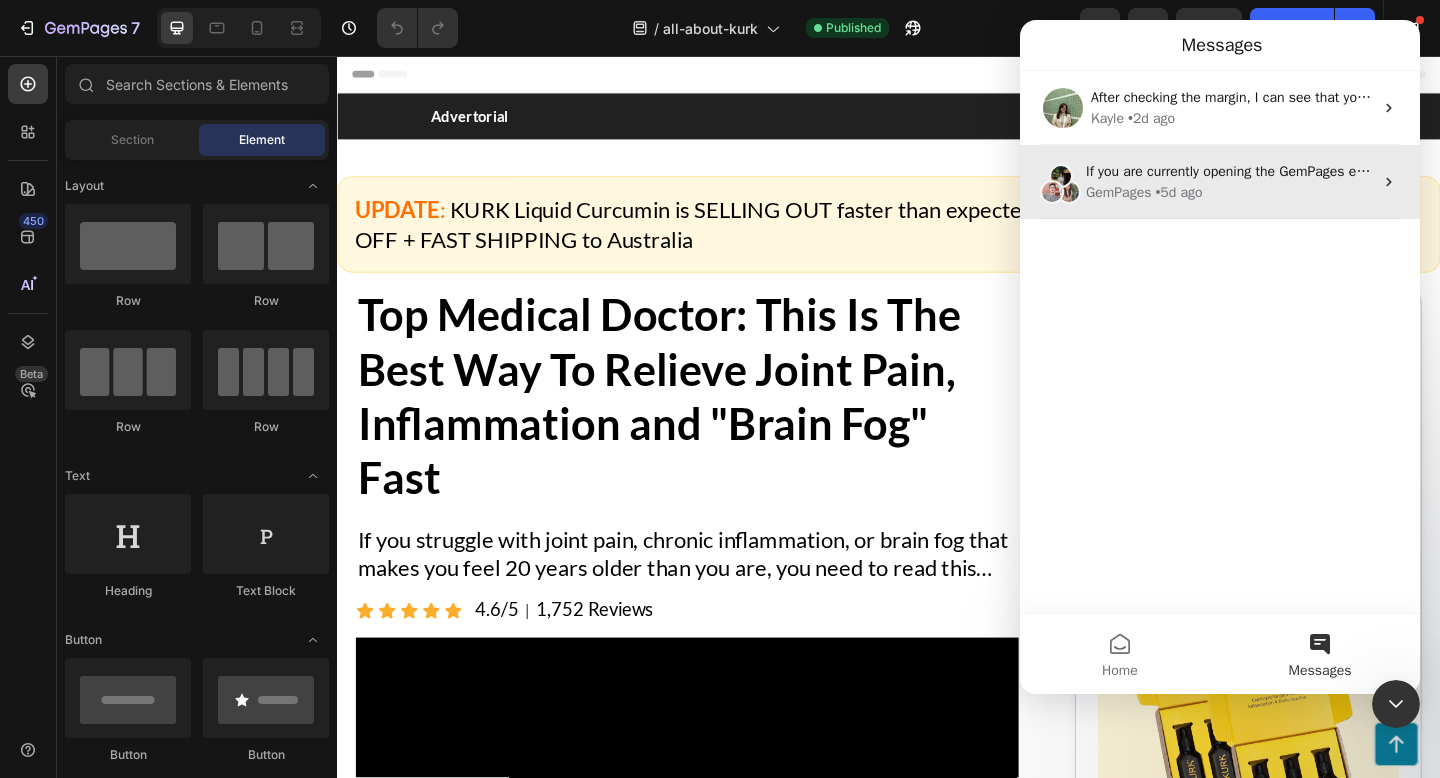 click on "GemPages" at bounding box center [1118, 192] 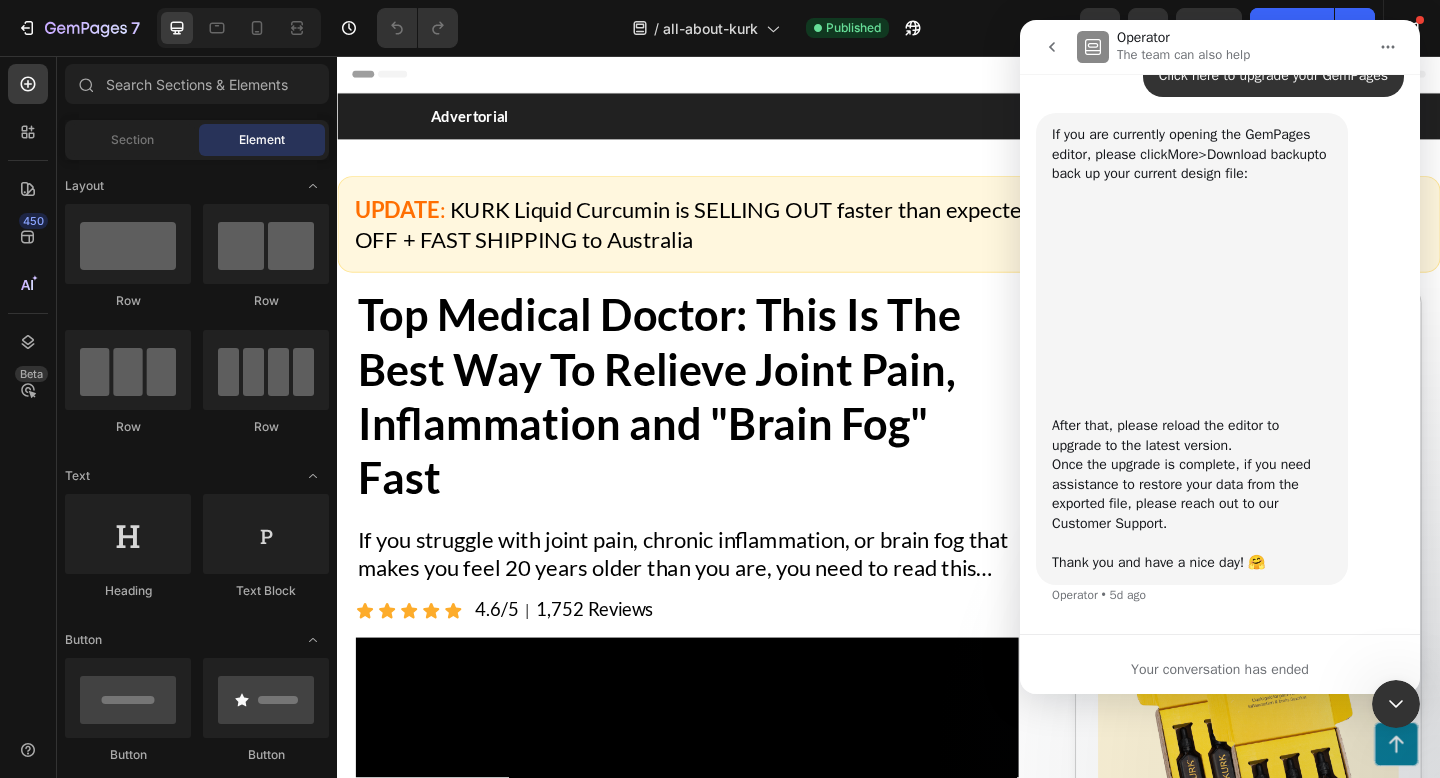 scroll, scrollTop: 275, scrollLeft: 0, axis: vertical 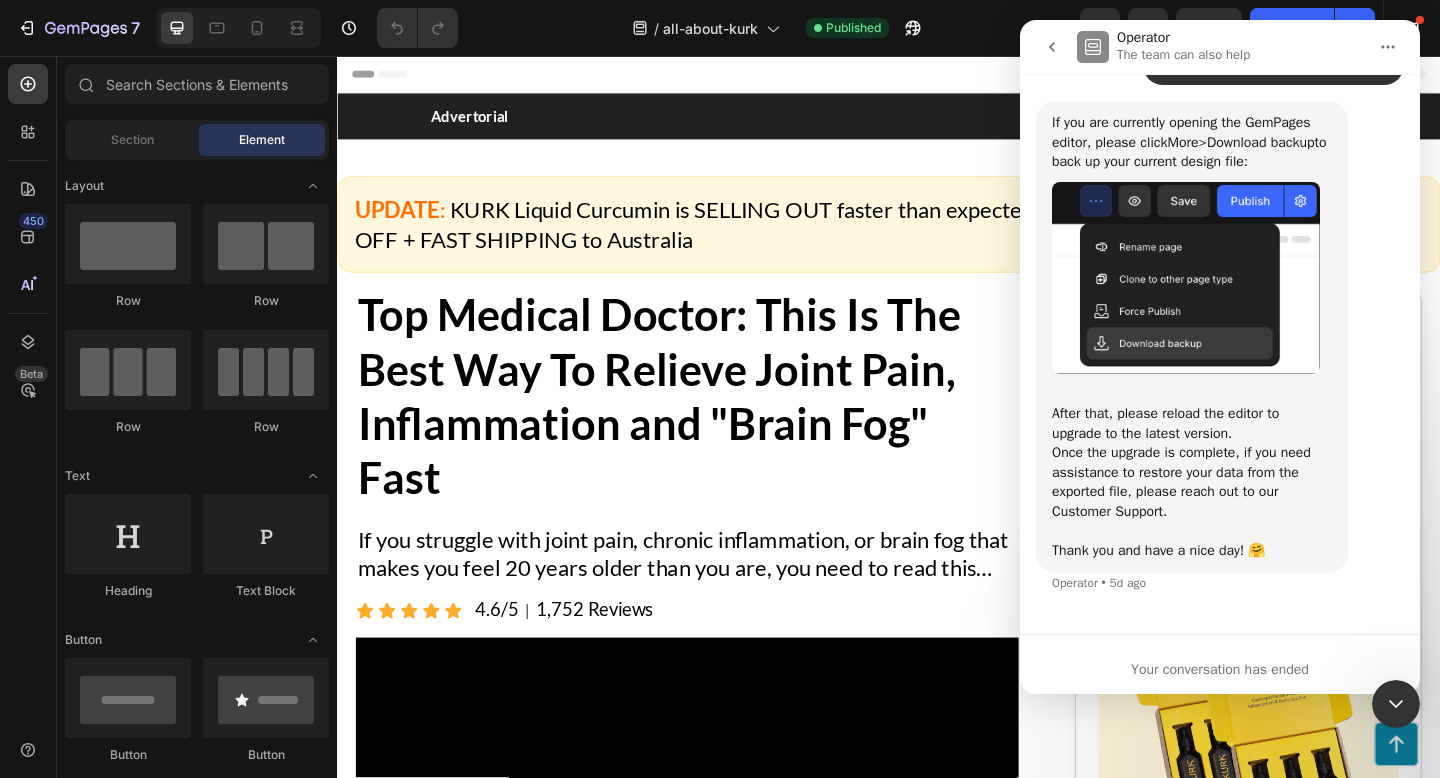 click on "Your conversation has ended" at bounding box center [1220, 669] 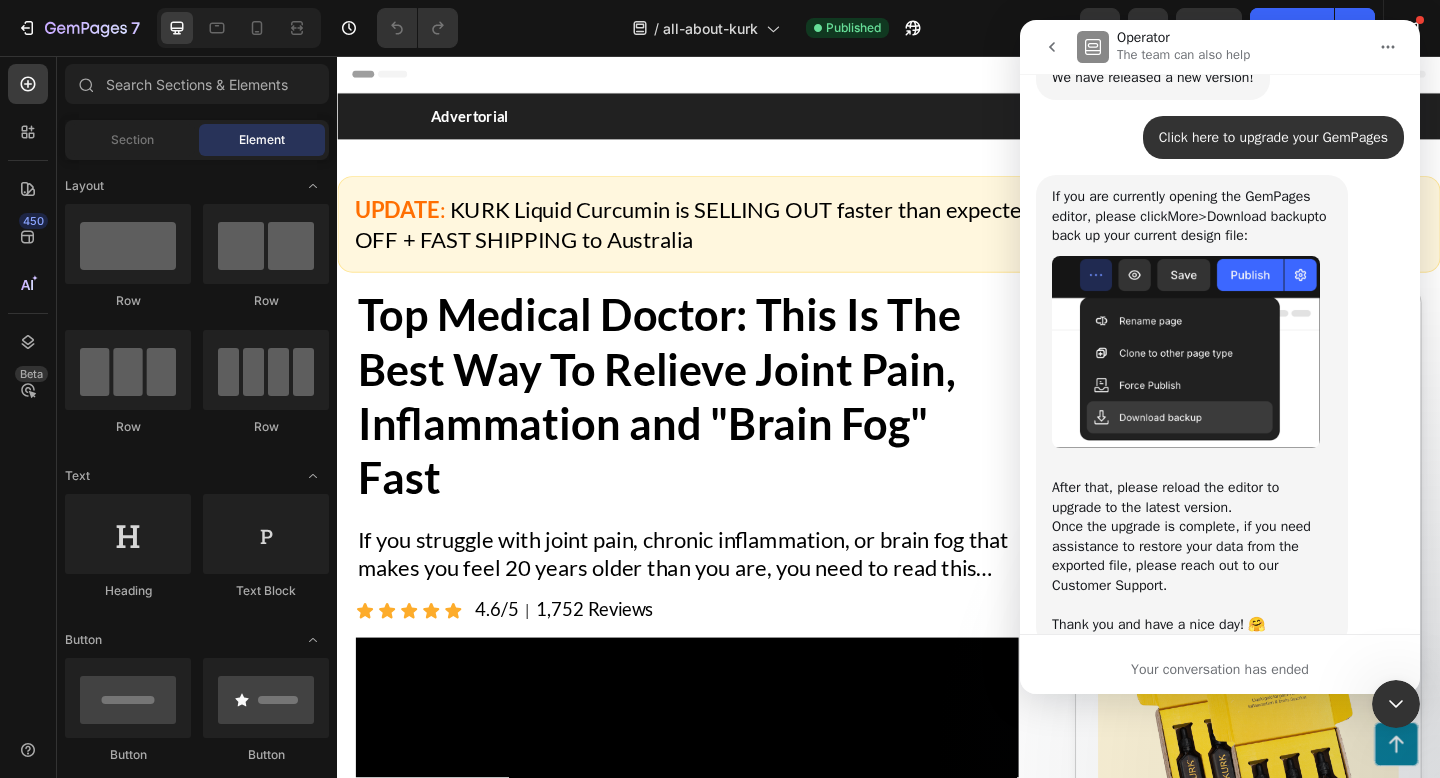 scroll, scrollTop: 107, scrollLeft: 0, axis: vertical 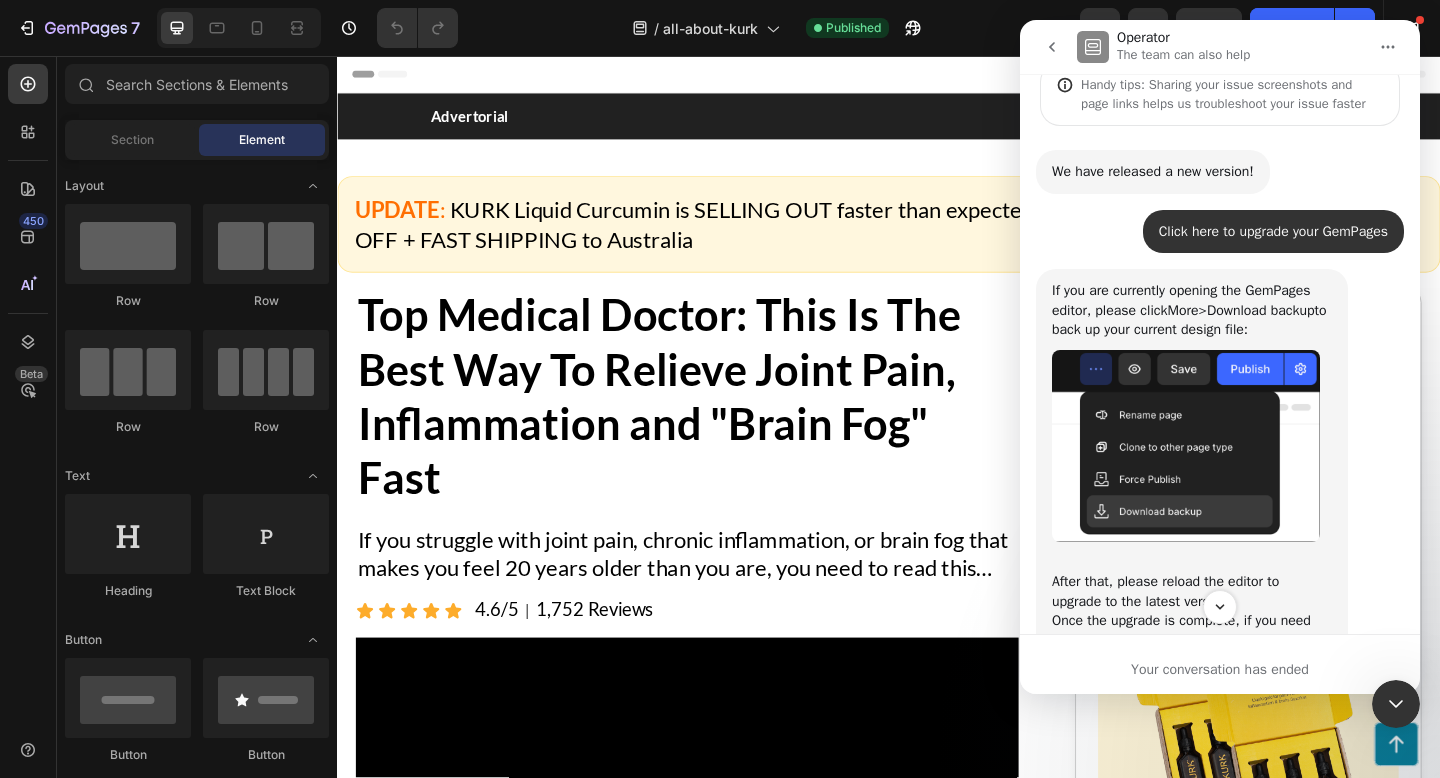 click at bounding box center [1093, 47] 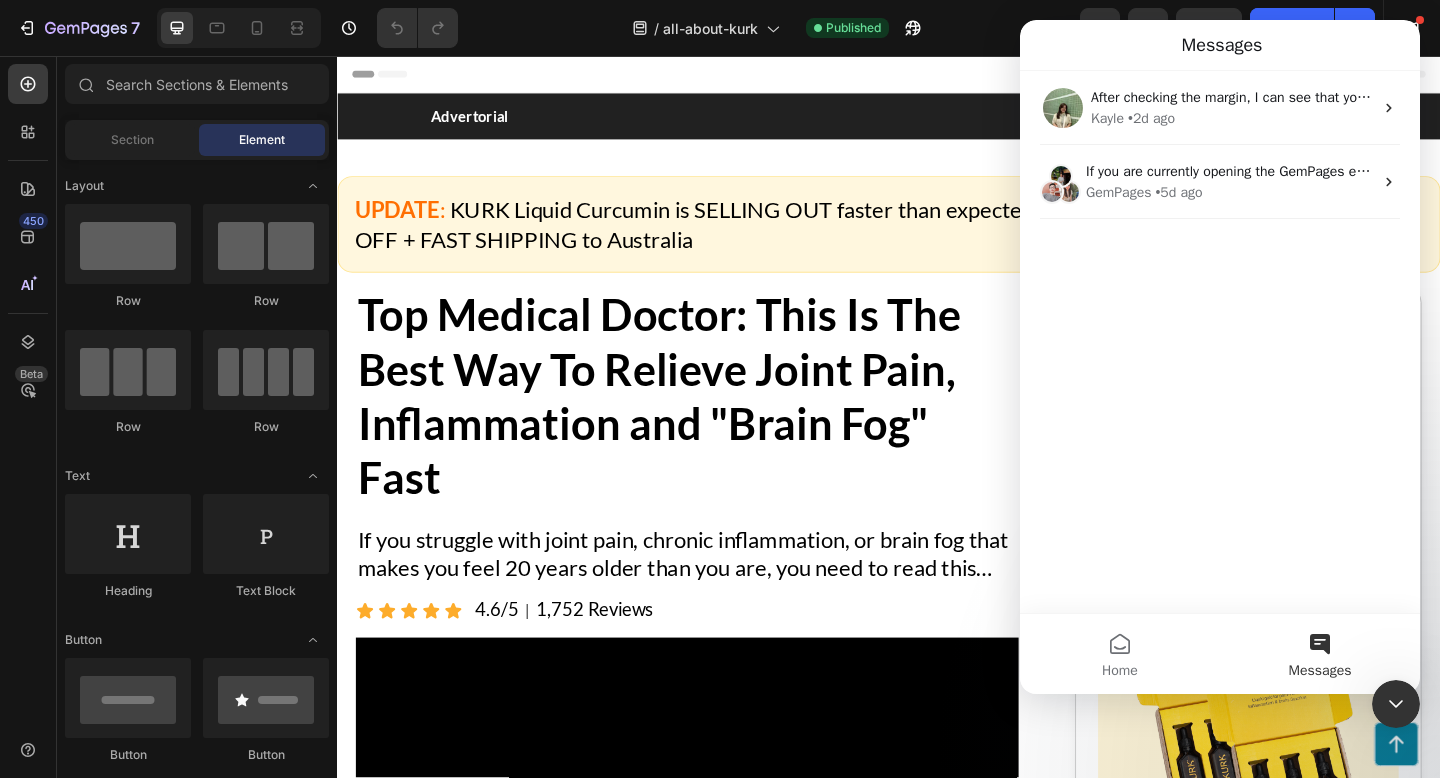 scroll, scrollTop: 0, scrollLeft: 0, axis: both 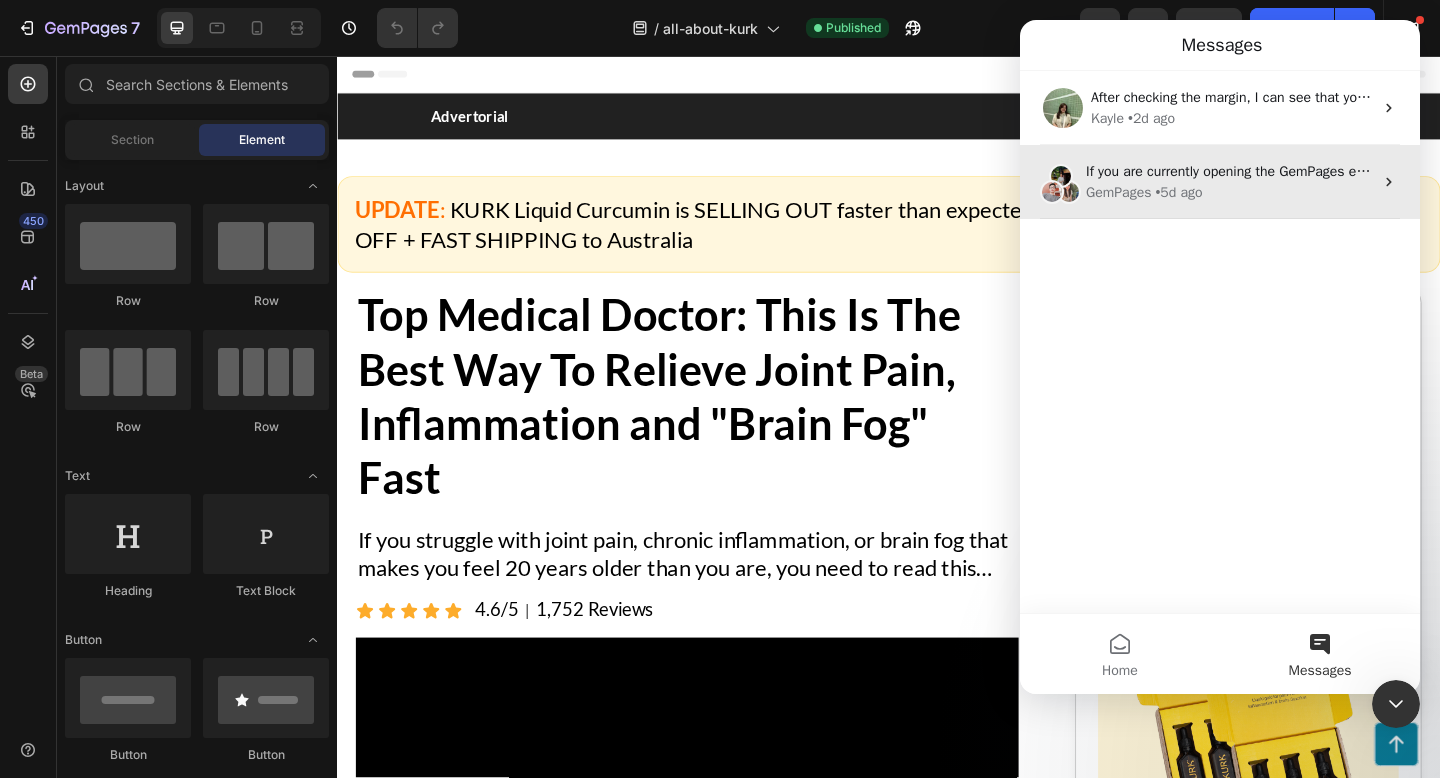 click on "If you are currently opening the GemPages editor, please click More > Download backup to back up your current design file:  After that, please reload the editor to upgrade to the latest version. Once the upgrade is complete, if you need assistance to restore your data from the exported file, please reach out to our Customer Support.   Thank you and have a nice day! 🤗" at bounding box center (2212, 171) 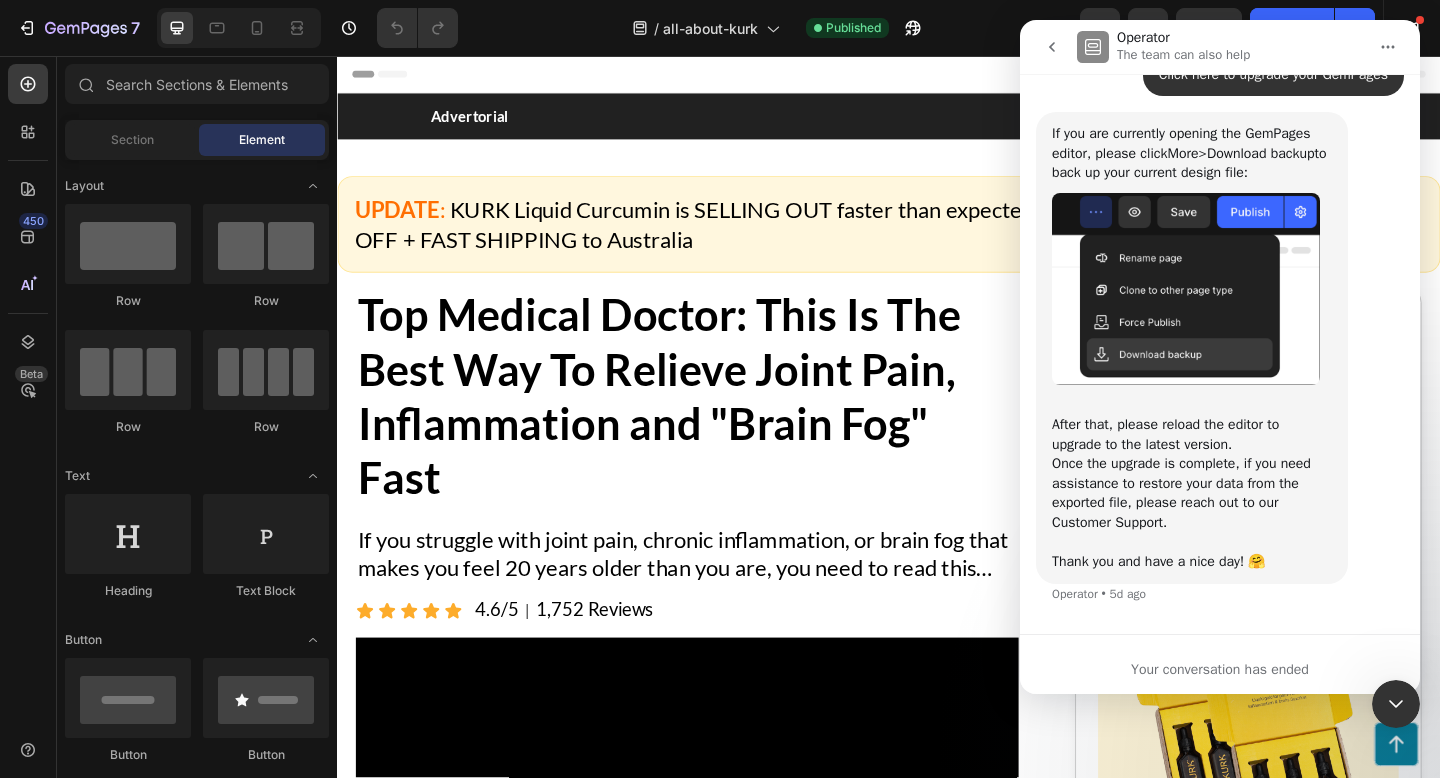 scroll, scrollTop: 275, scrollLeft: 0, axis: vertical 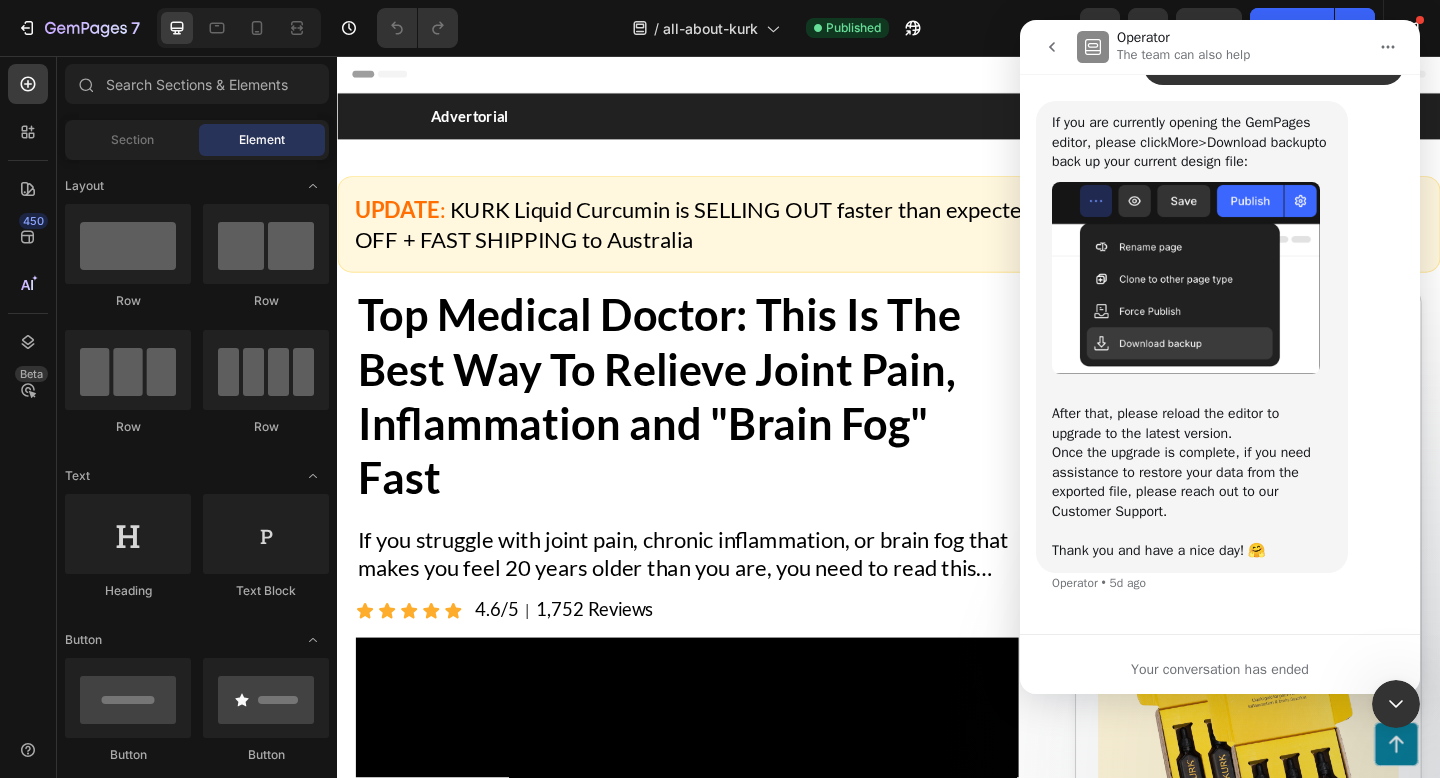 click on "We have released a new version! Operator    •   5d ago Click here to upgrade your GemPages    •   5d ago If you are currently opening the GemPages editor, please click  More  >  Download backup  to back up your current design file: After that, please reload the editor to upgrade to the latest version. Once the upgrade is complete, if you need assistance to restore your data from the exported file, please reach out to our Customer Support.  Thank you and have a nice day! 🤗 Operator    •   5d ago" at bounding box center (1220, 296) 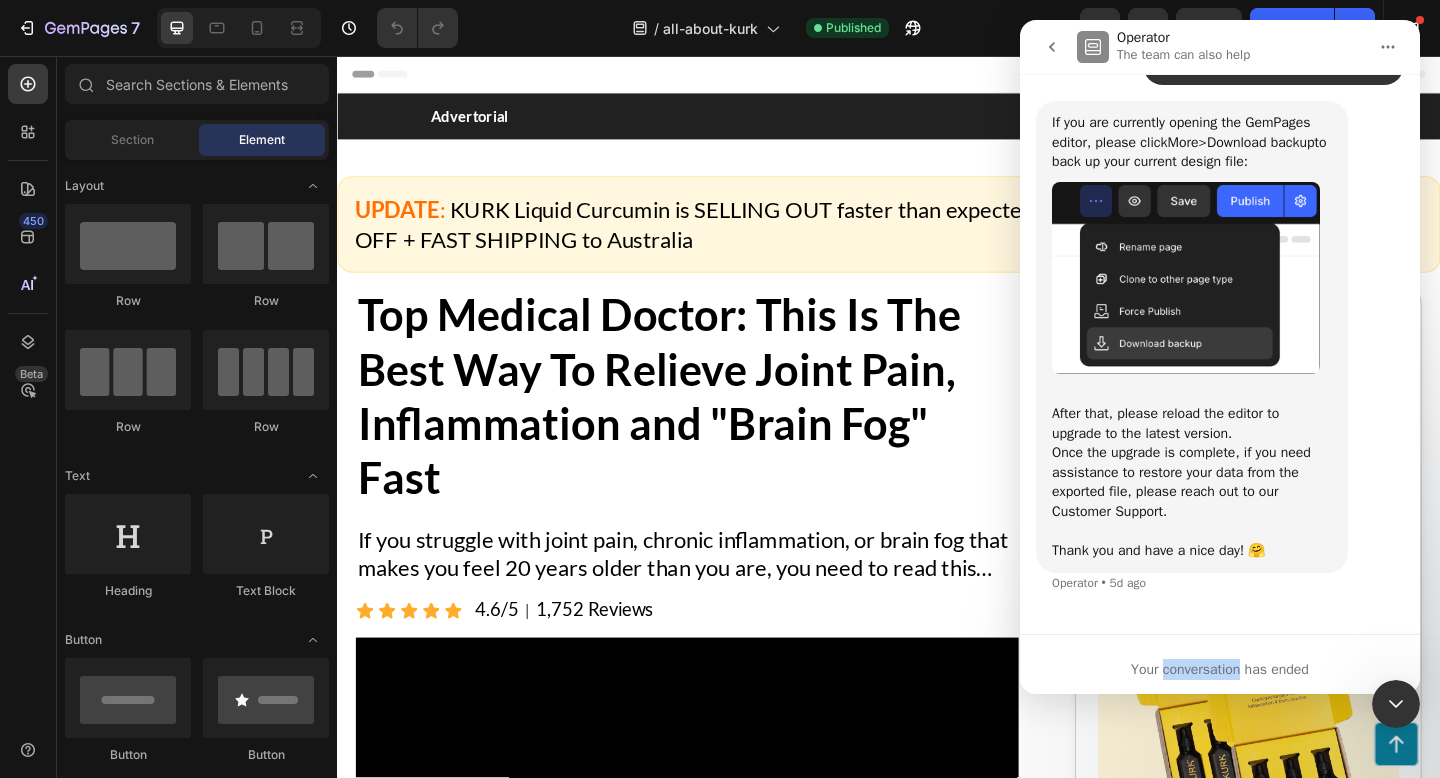 click on "Your conversation has ended" at bounding box center [1220, 669] 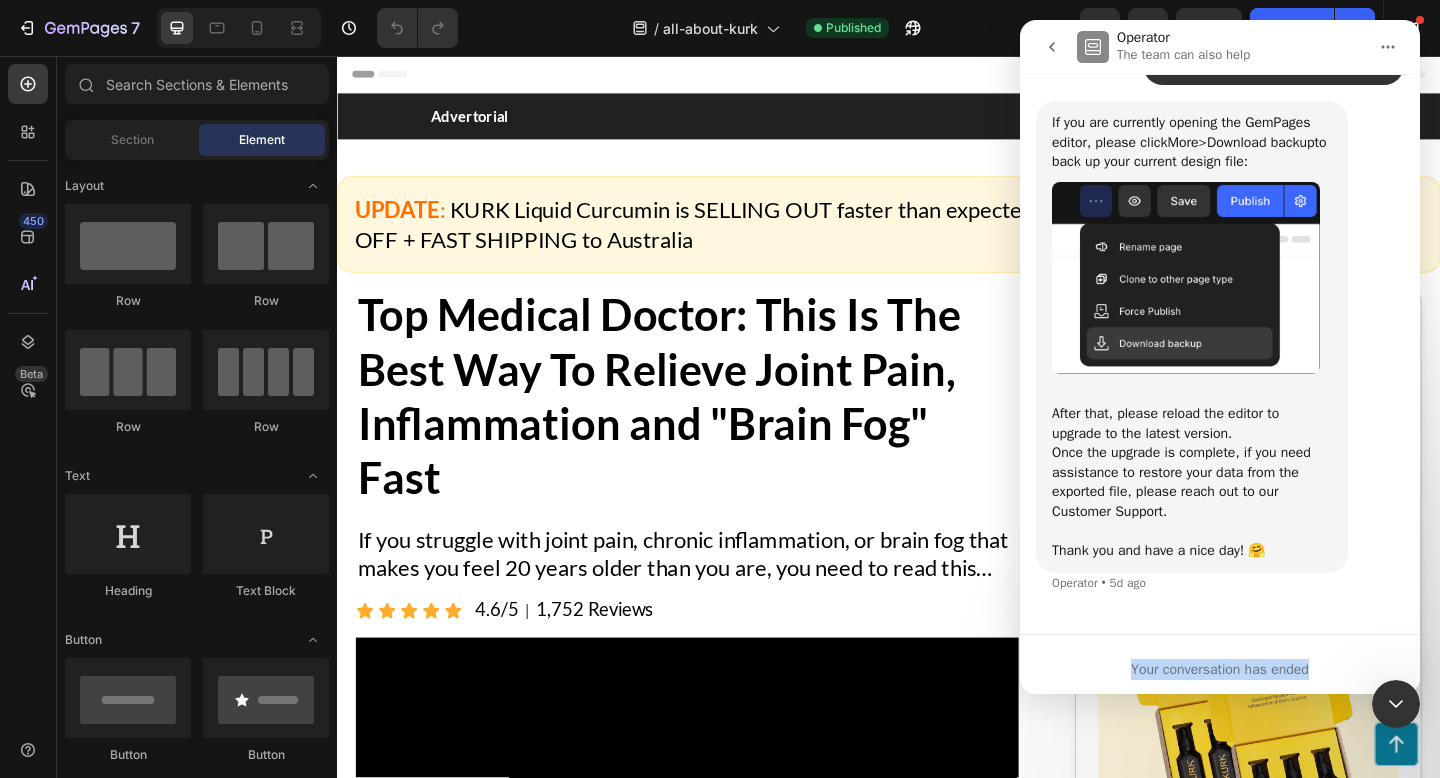 click on "Your conversation has ended" at bounding box center [1220, 669] 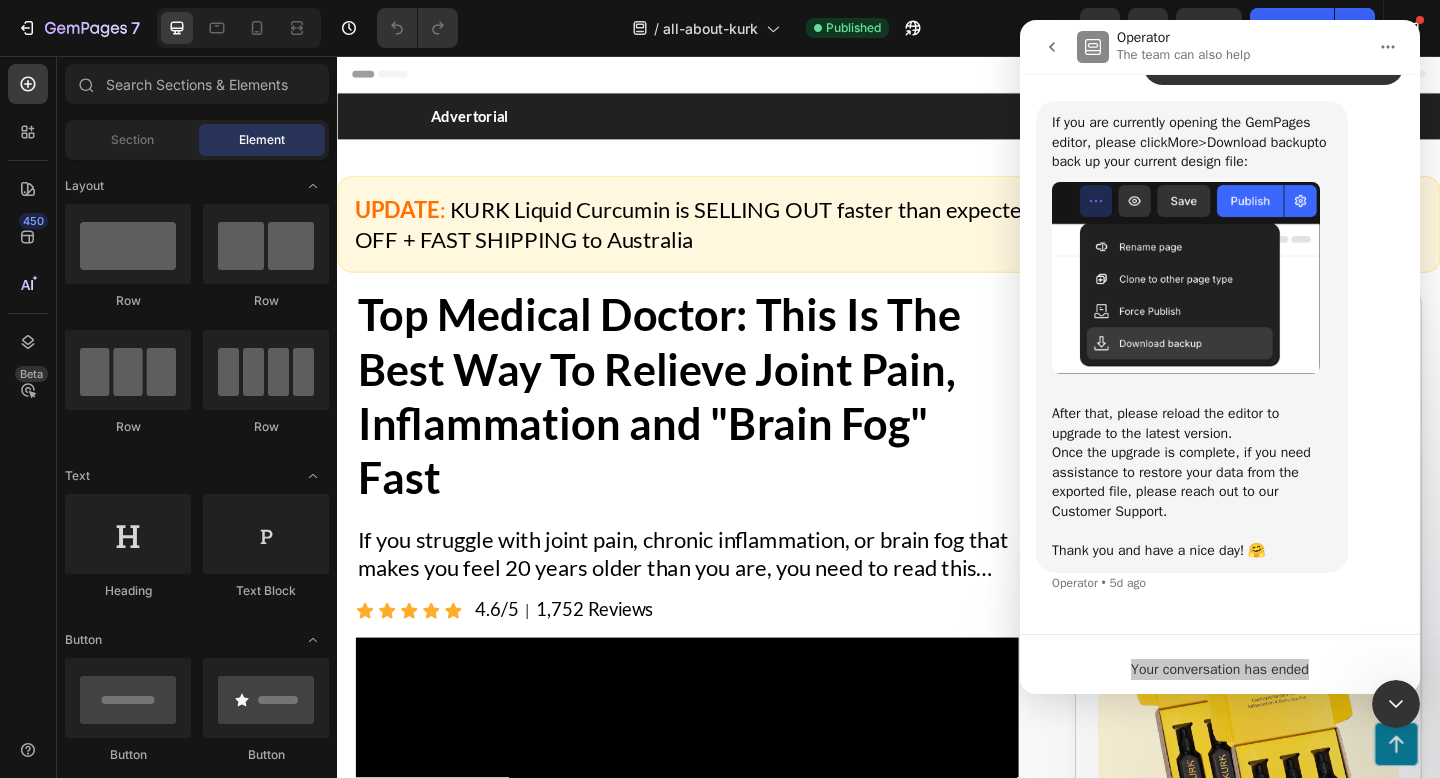 click 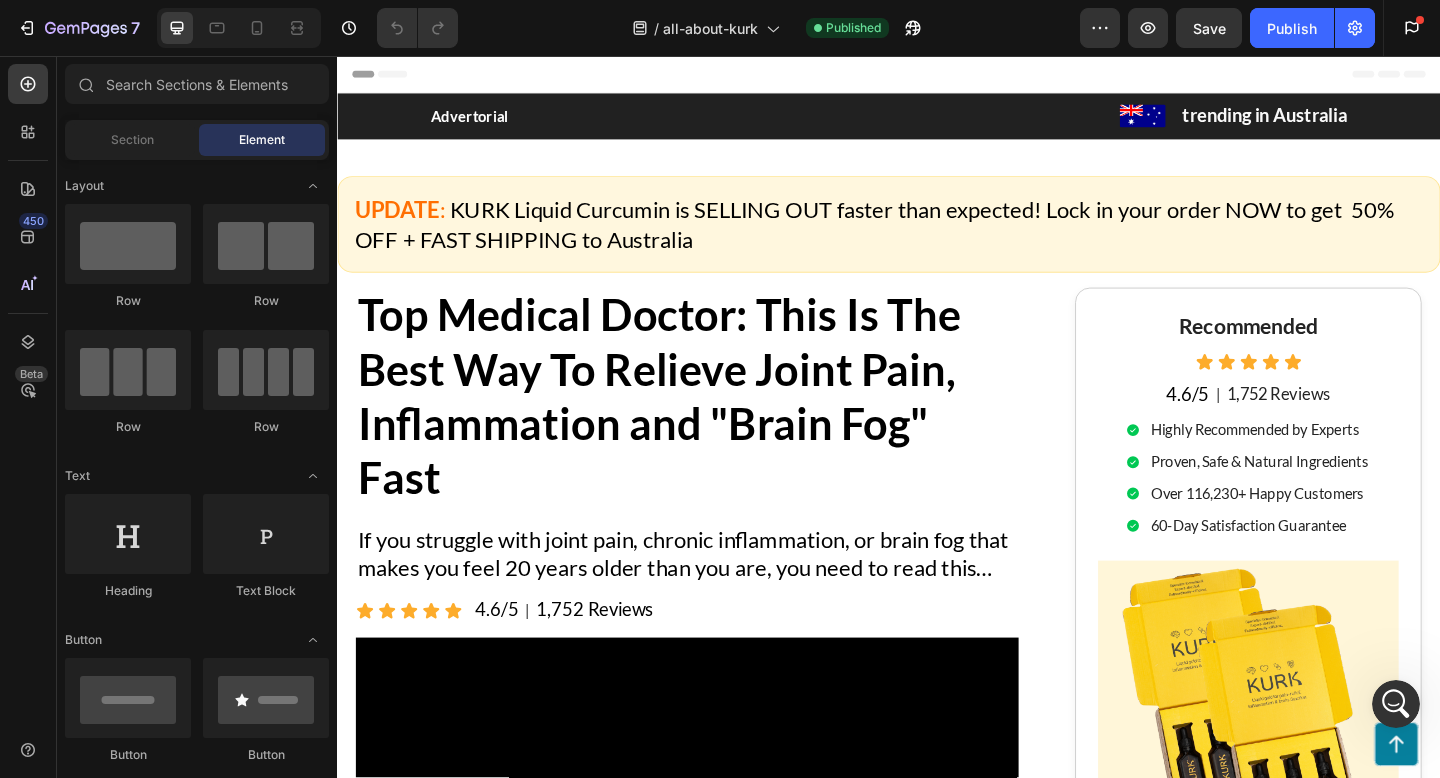 click 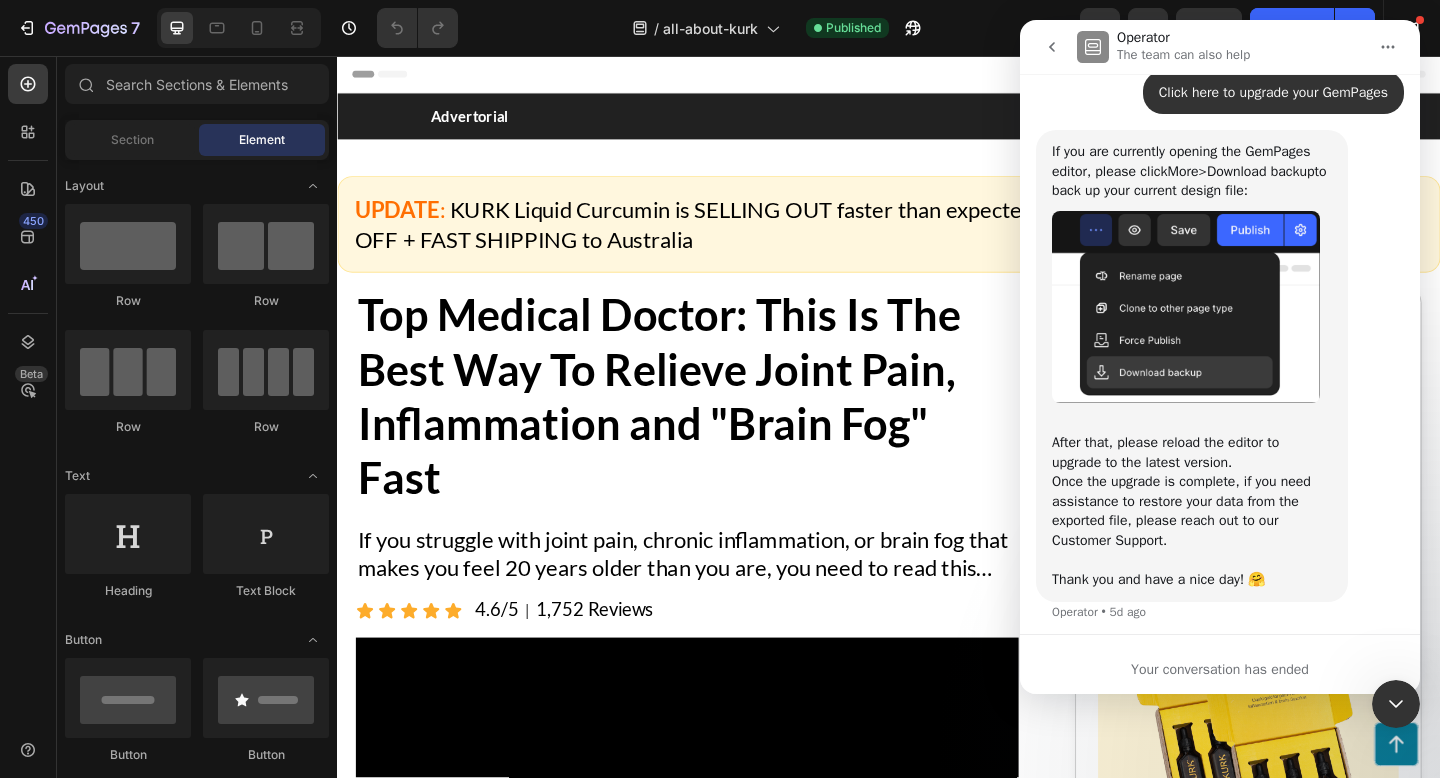 scroll, scrollTop: 275, scrollLeft: 0, axis: vertical 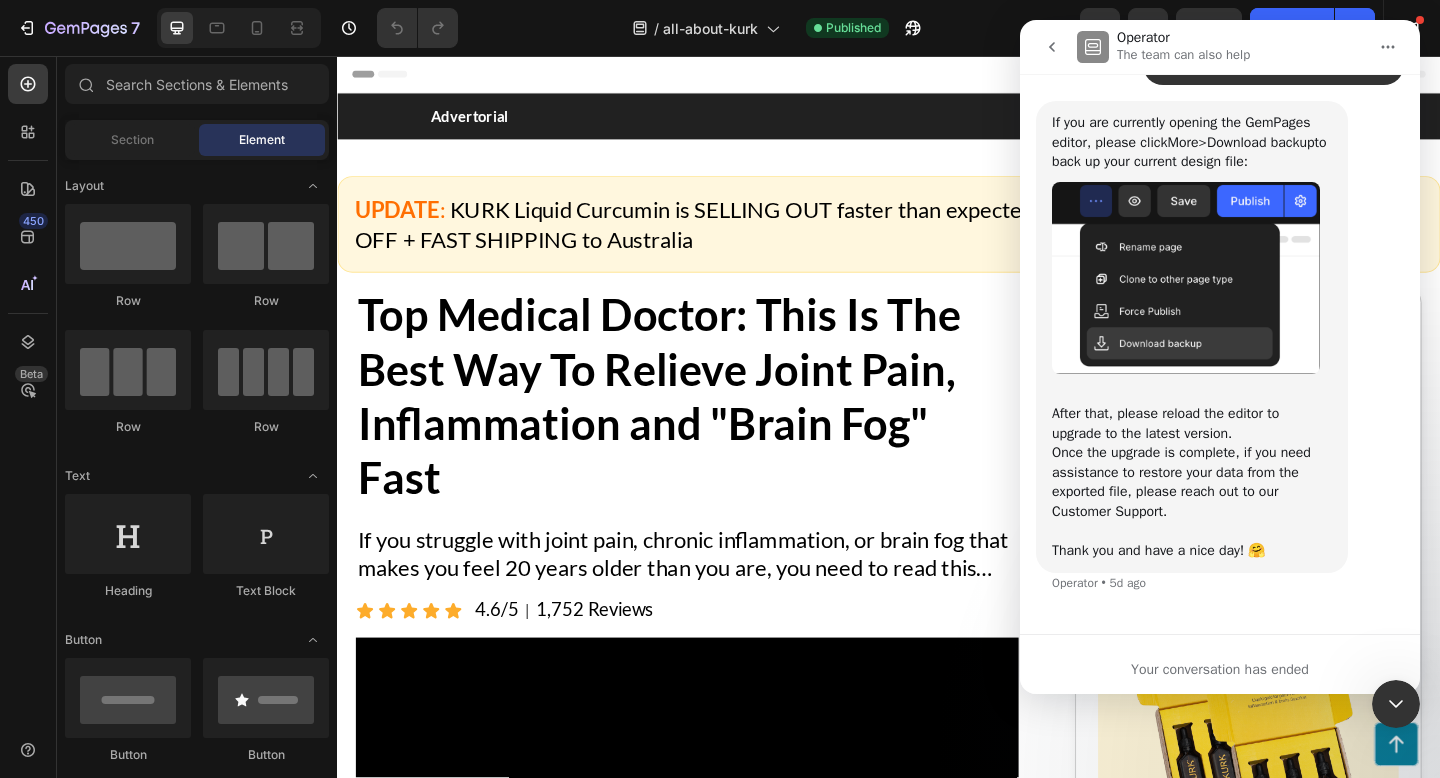 click 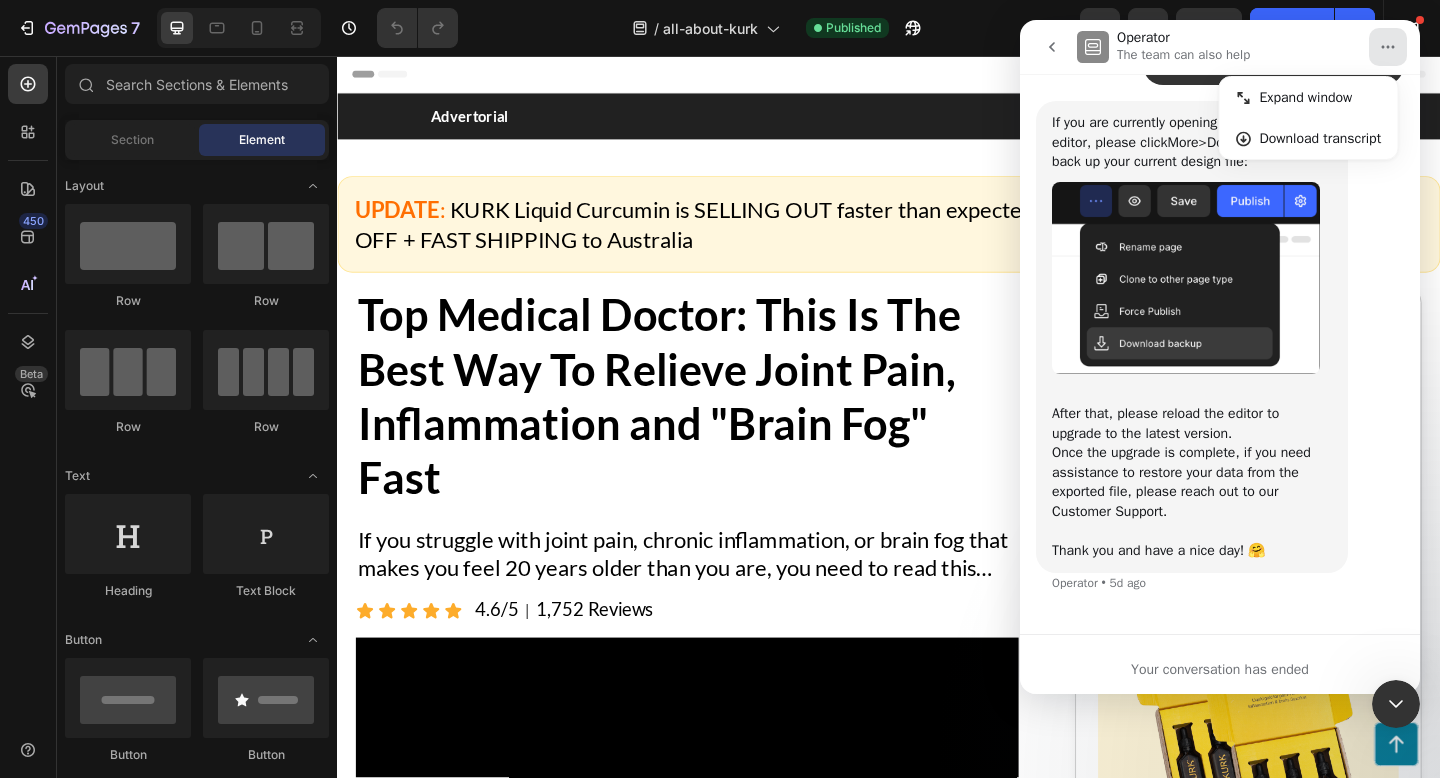 click 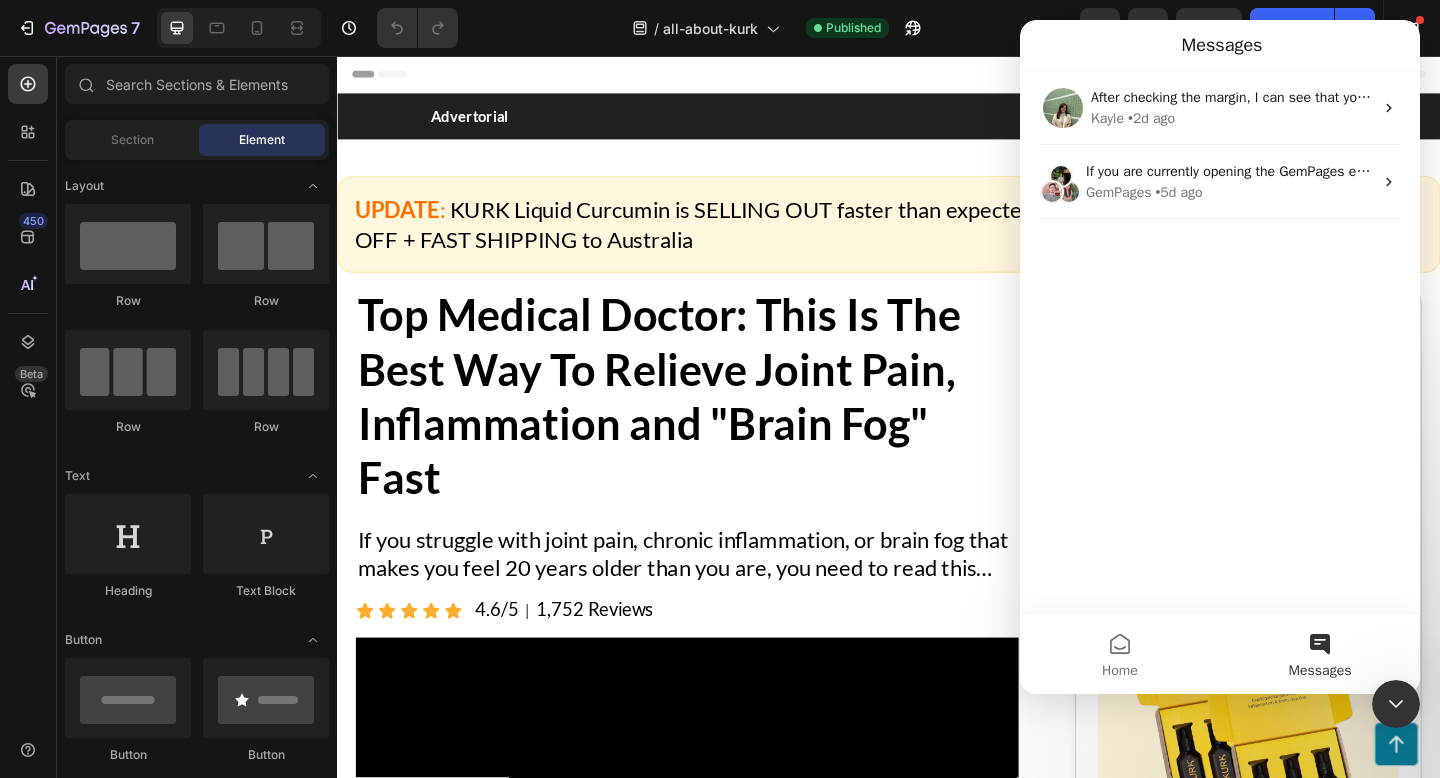 scroll, scrollTop: 0, scrollLeft: 0, axis: both 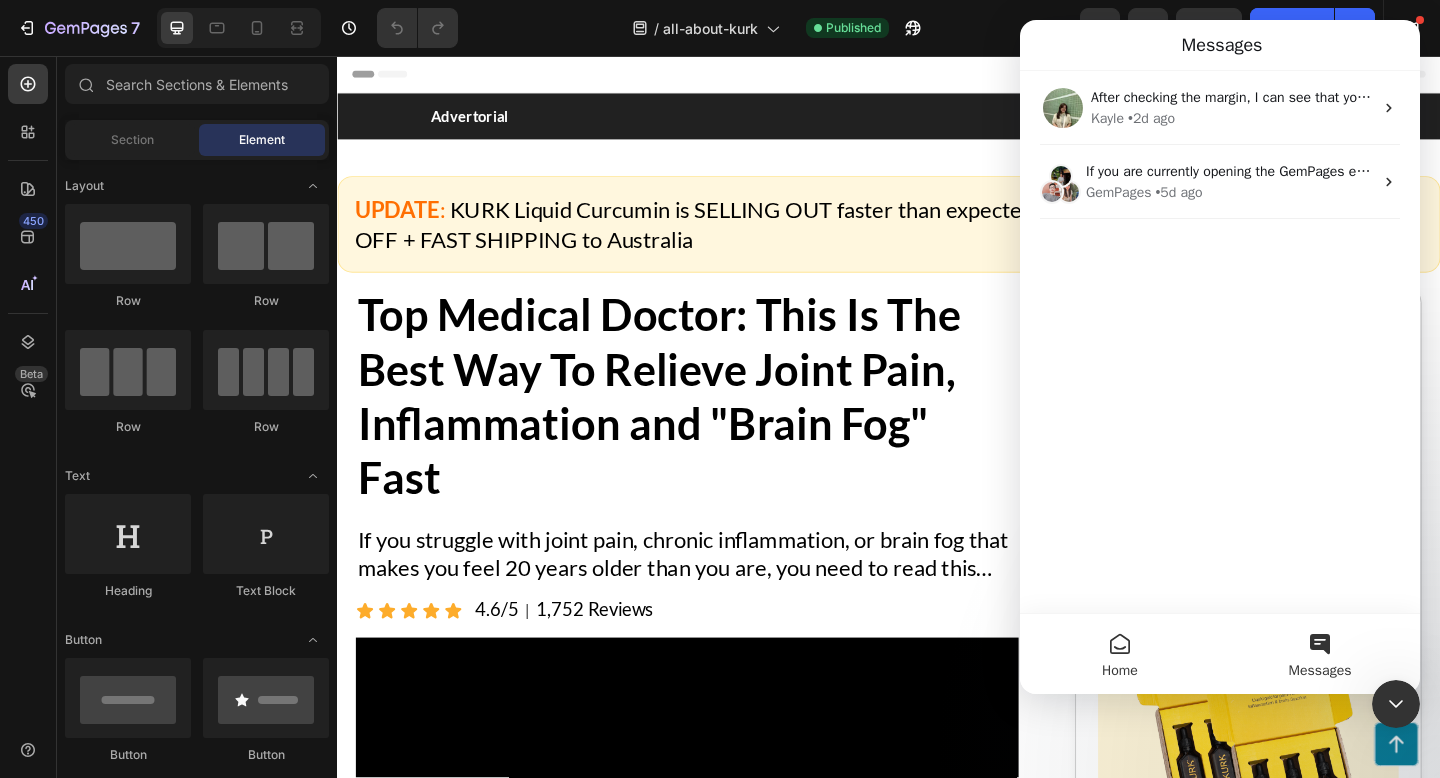 click on "Home" at bounding box center (1120, 654) 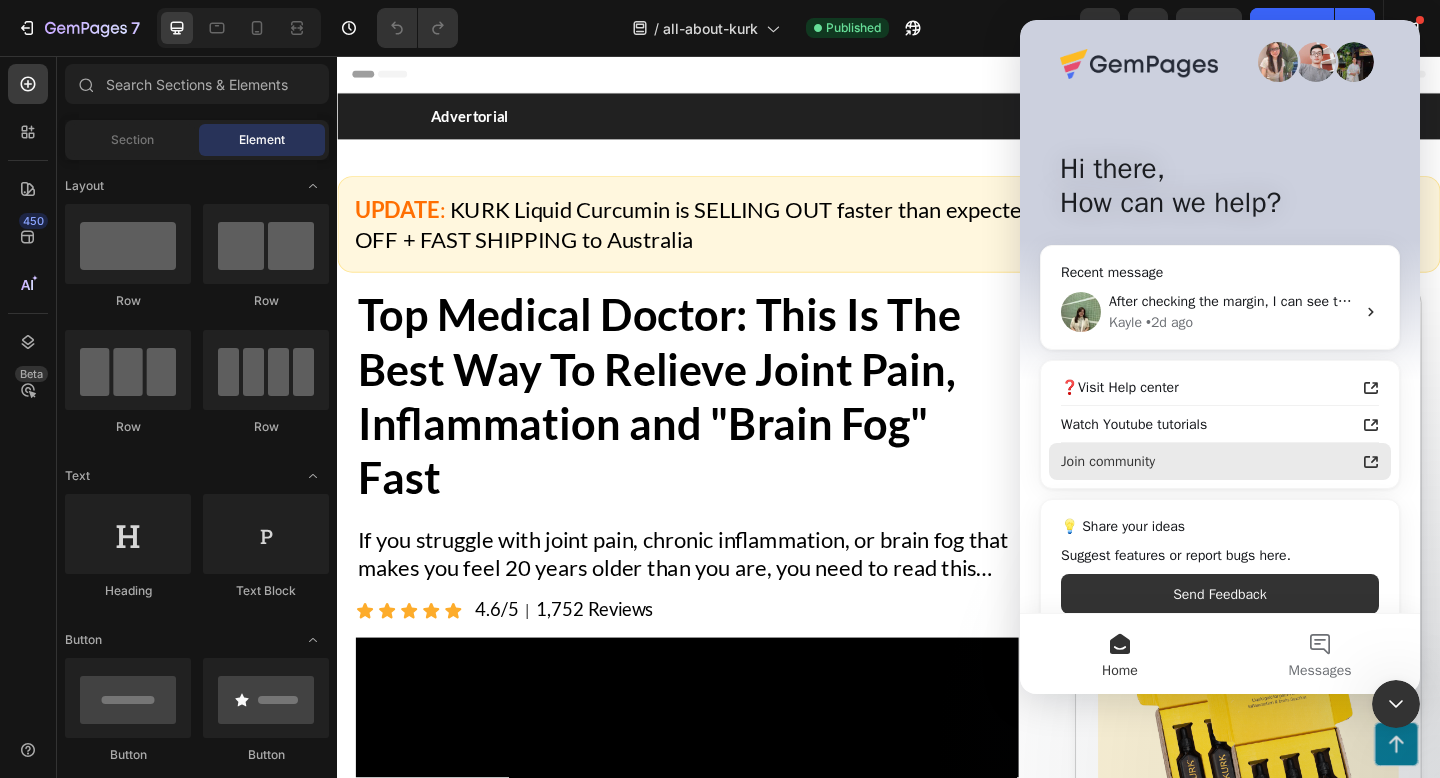 scroll, scrollTop: 36, scrollLeft: 0, axis: vertical 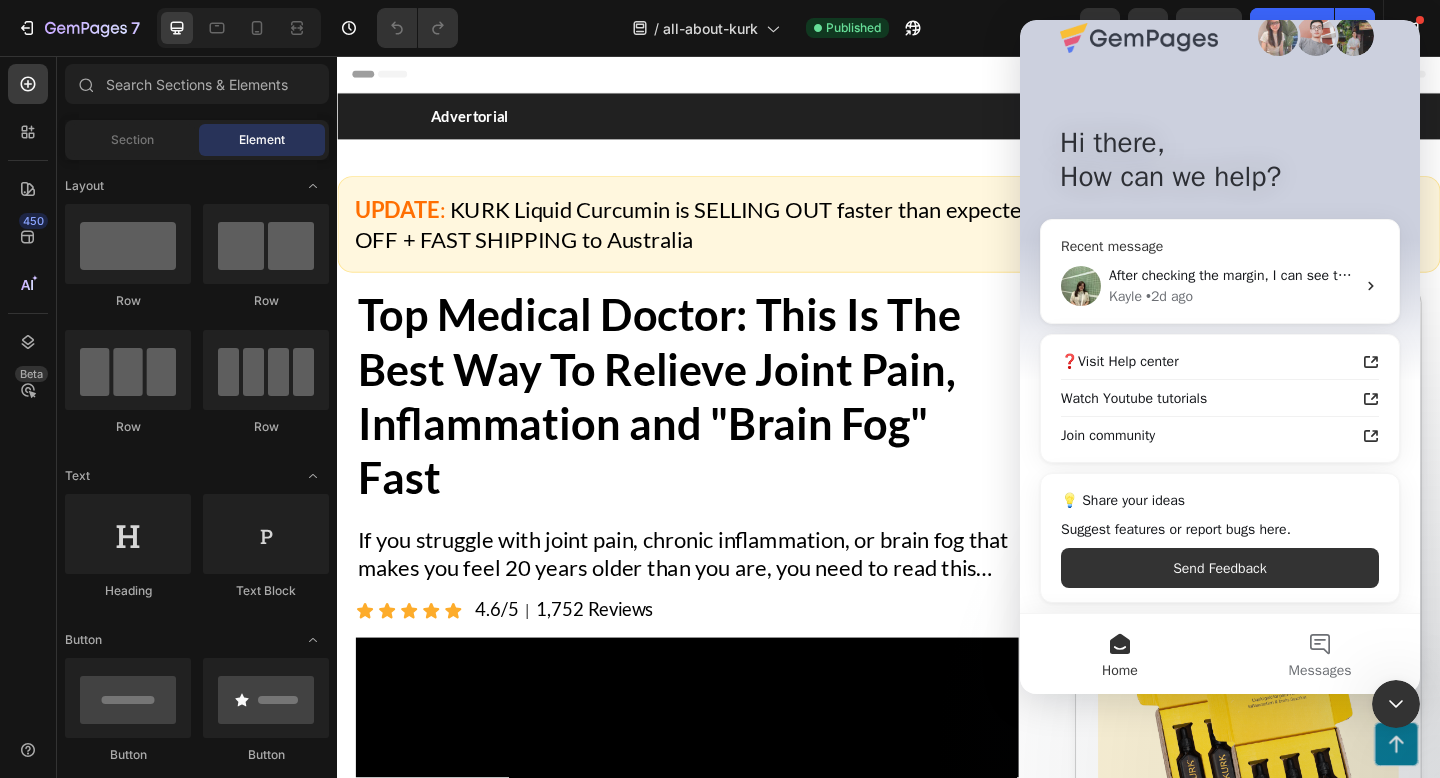 click on "After checking the margin, I can see that you are trying to add margins to the Row to center it. Please kindly note that Margins don’t apply to Row elements. If you'd like to adjust the Row's width, we recommend adjusting the Width setting instead. Here is my video for better visualization: [URL] Kindly have a try and let me know if it works for you 💖" at bounding box center [2176, 275] 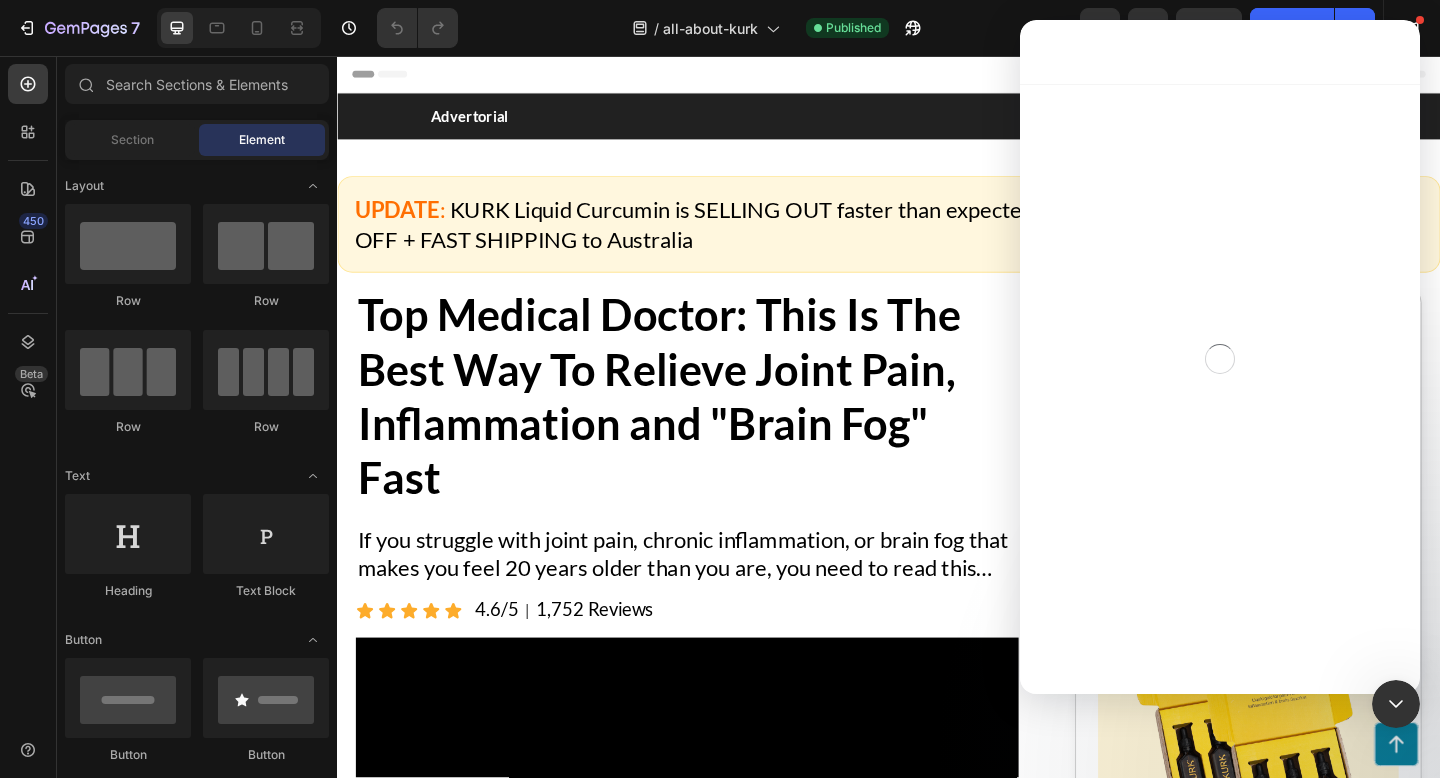 scroll, scrollTop: 0, scrollLeft: 0, axis: both 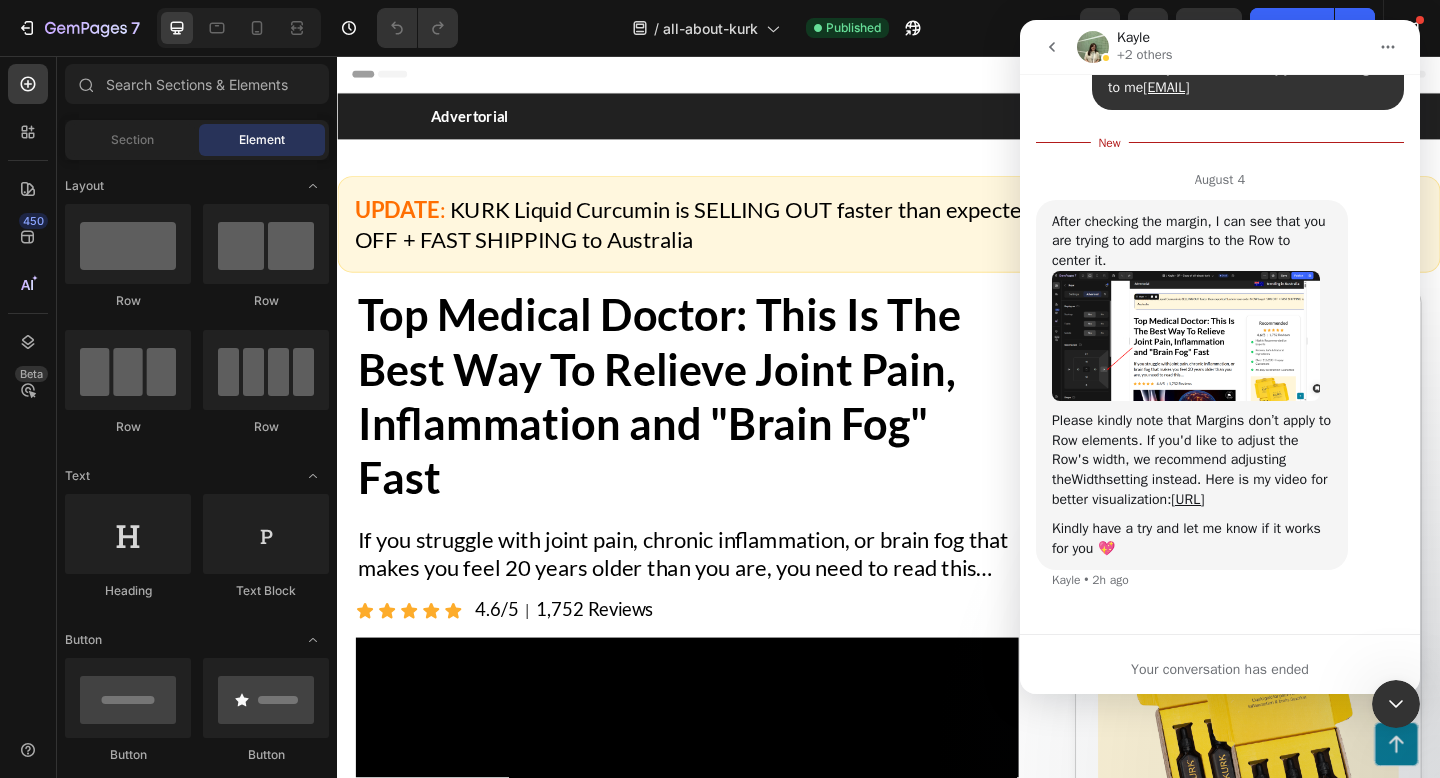click on "Your conversation has ended" at bounding box center (1220, 664) 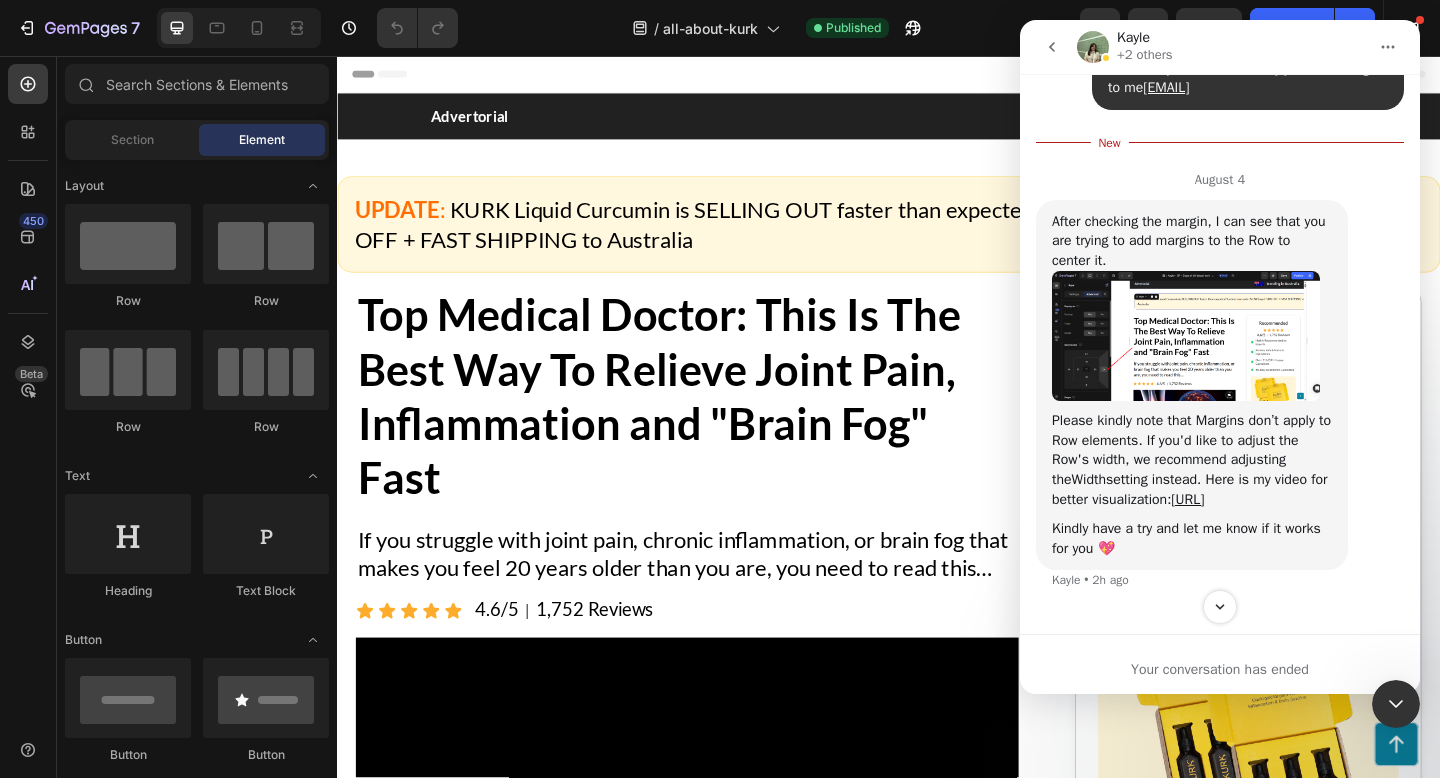scroll, scrollTop: 4229, scrollLeft: 0, axis: vertical 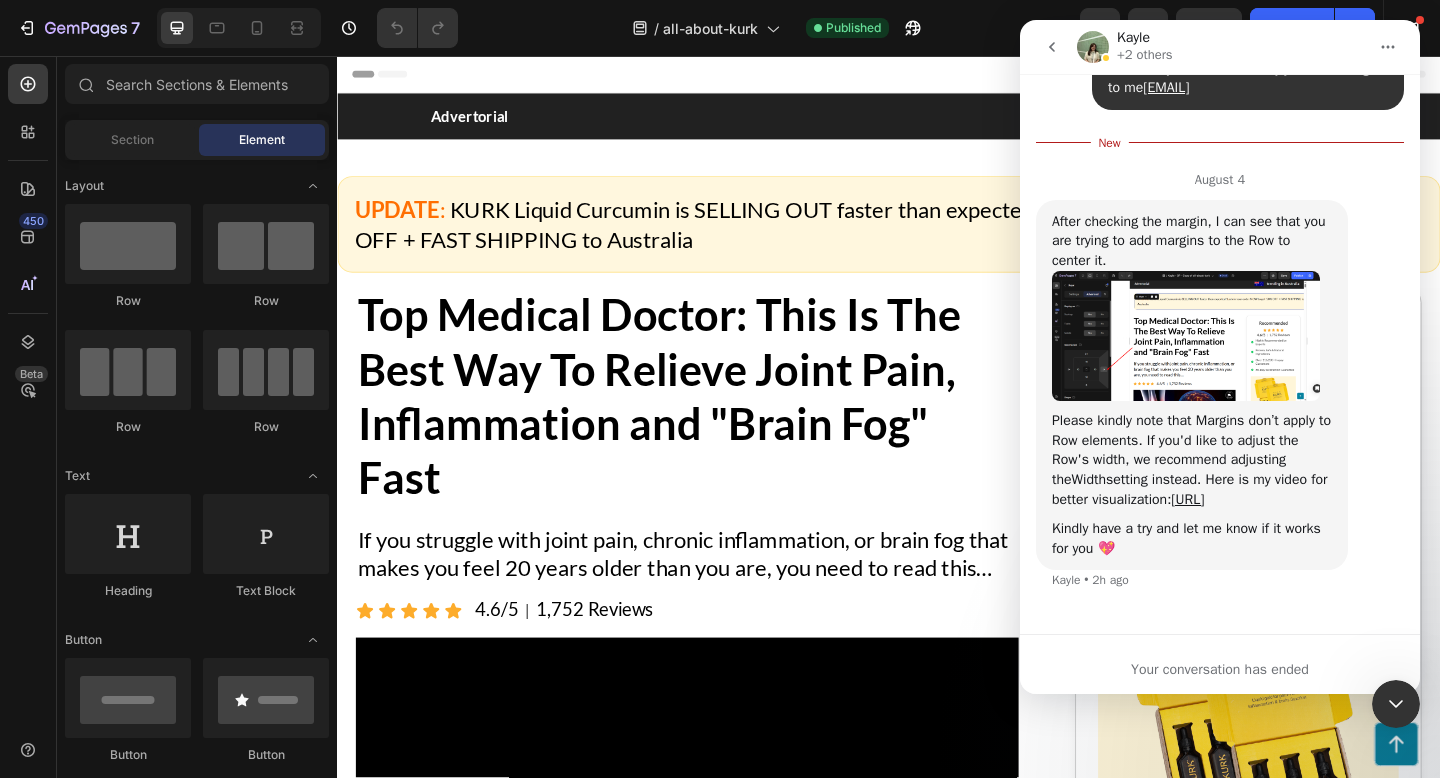 click 